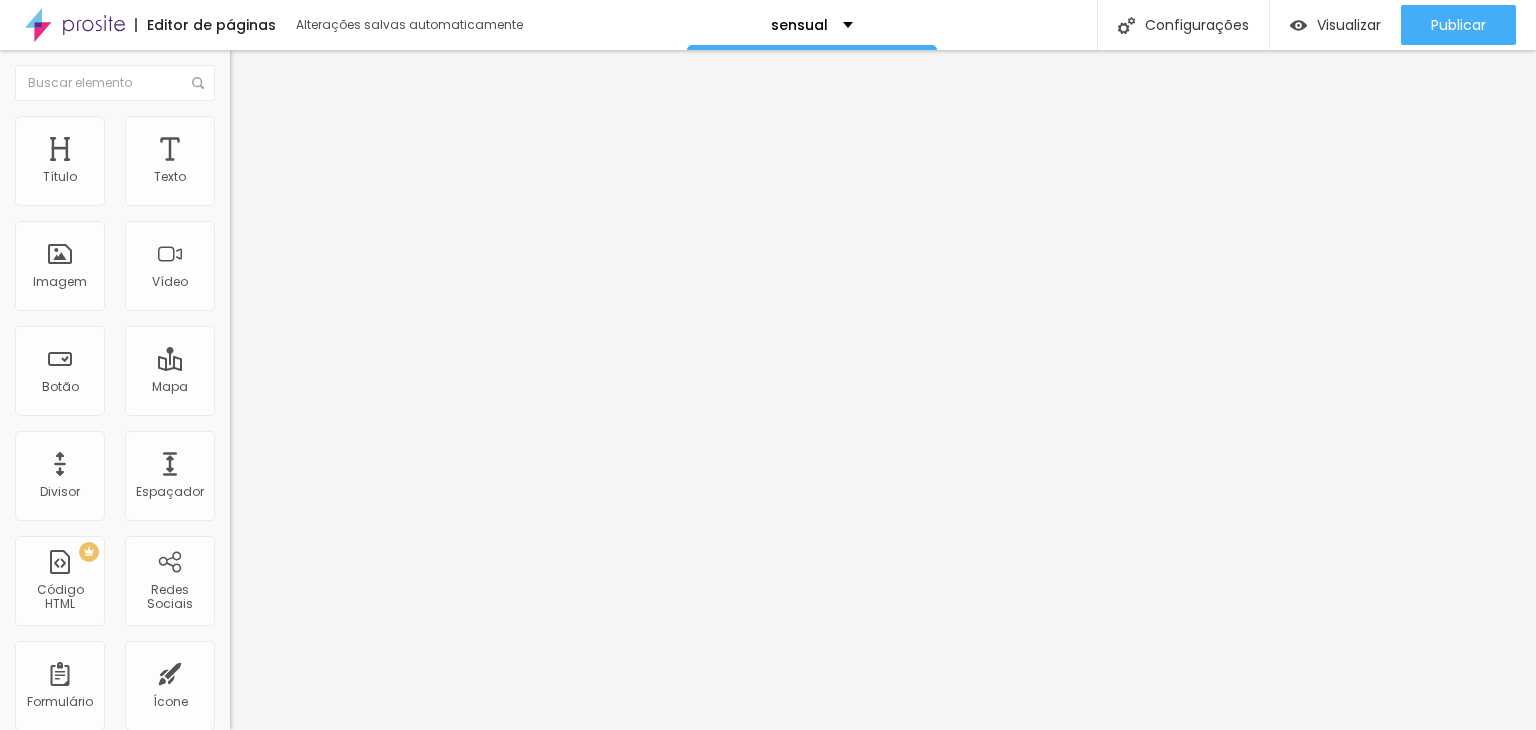 scroll, scrollTop: 0, scrollLeft: 0, axis: both 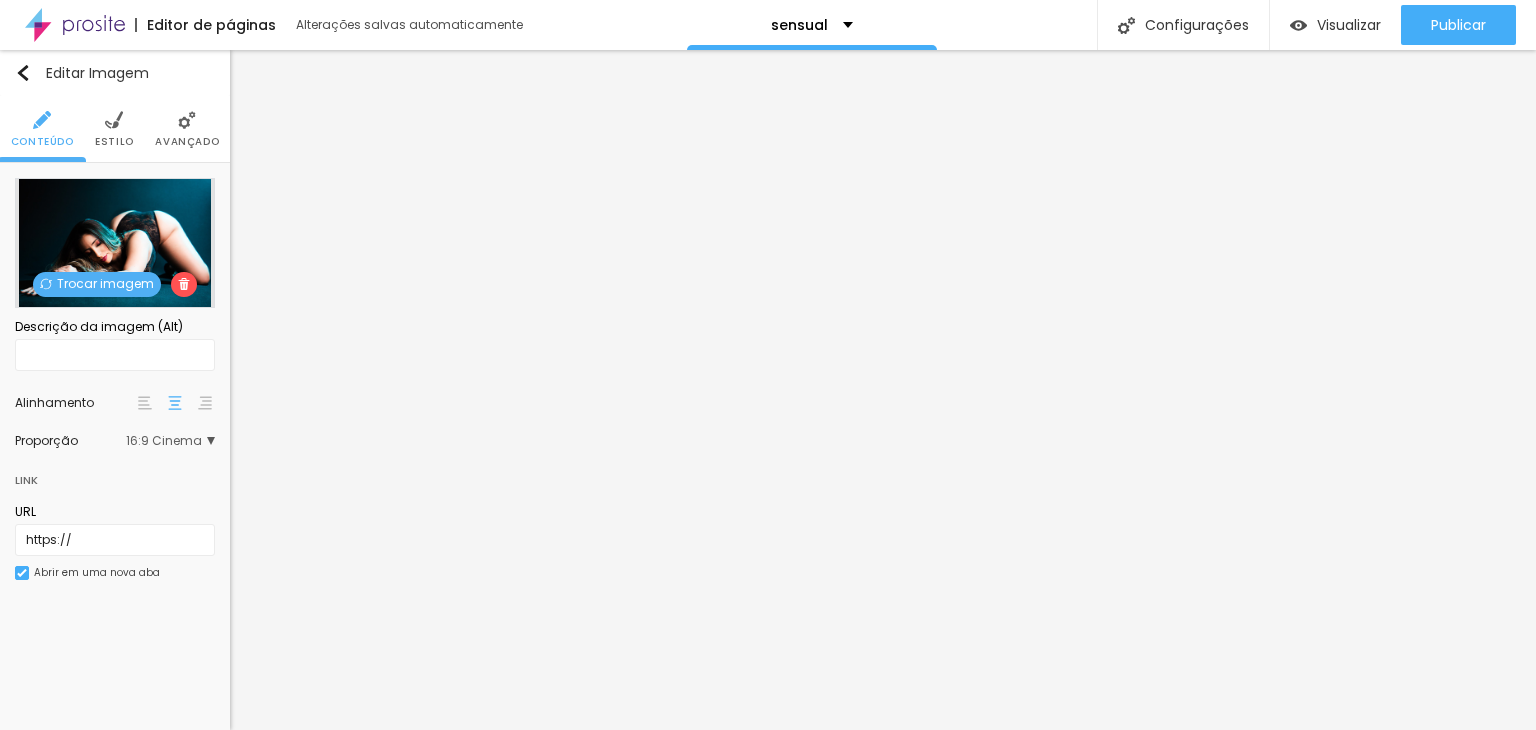 click on "Trocar imagem" at bounding box center (97, 284) 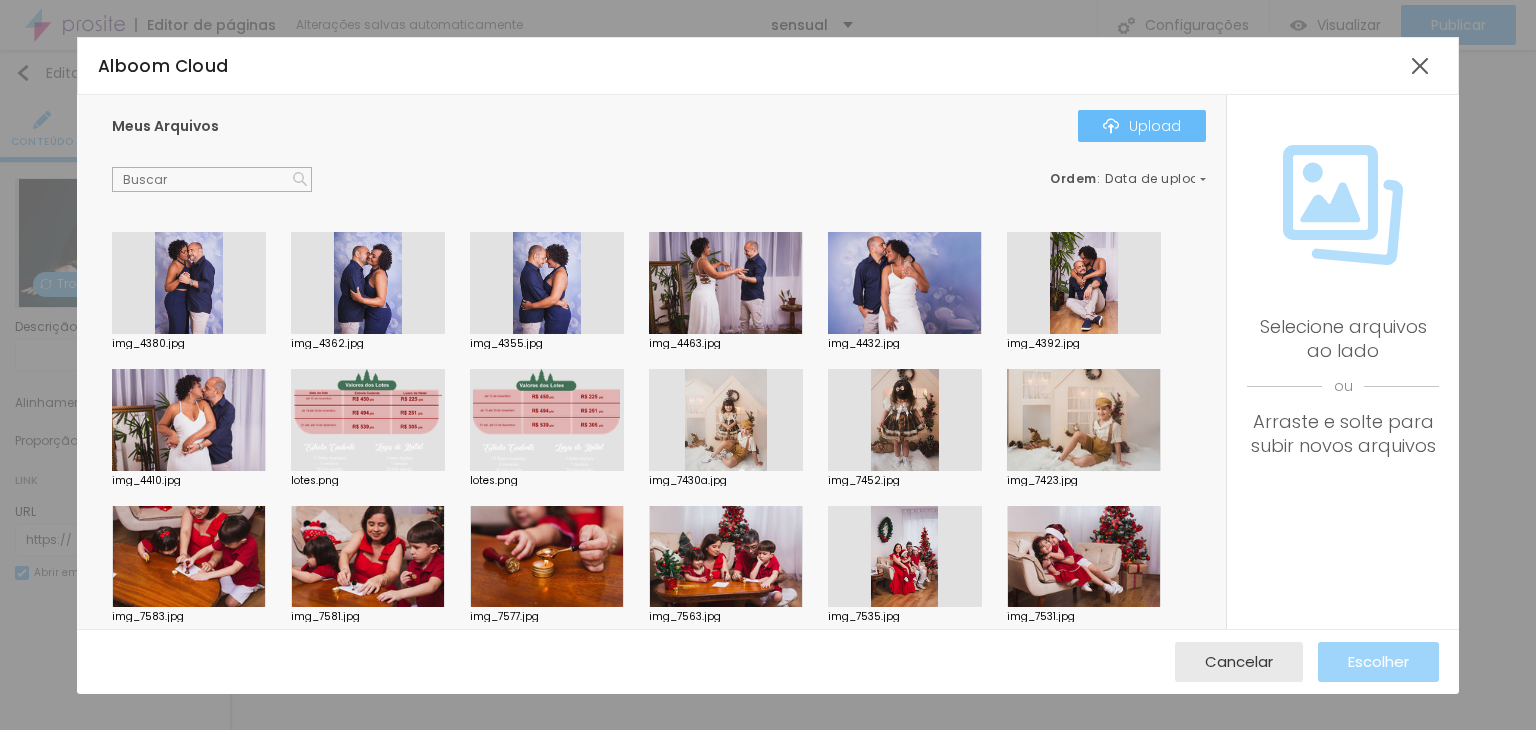 click on "Upload" at bounding box center [1142, 126] 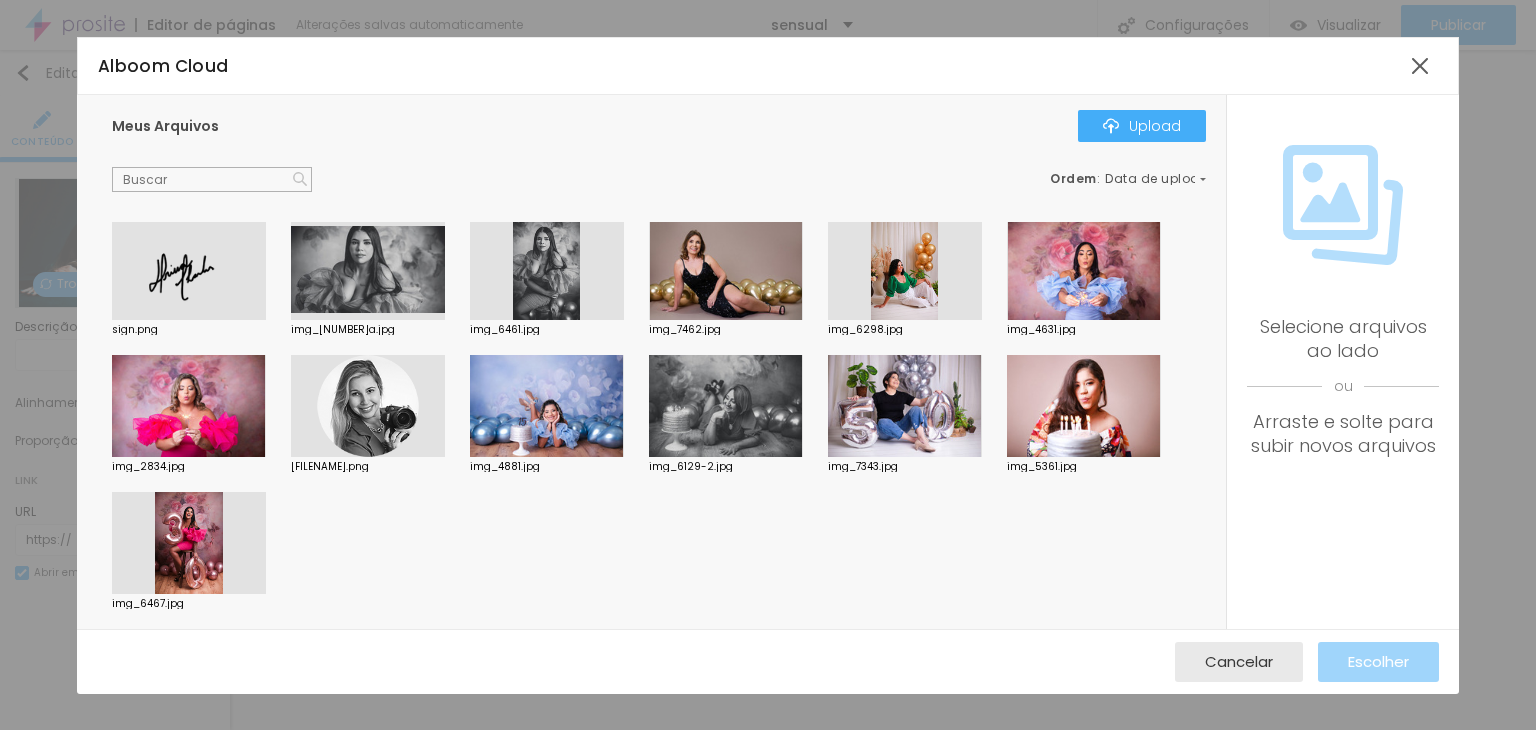 scroll, scrollTop: 4228, scrollLeft: 0, axis: vertical 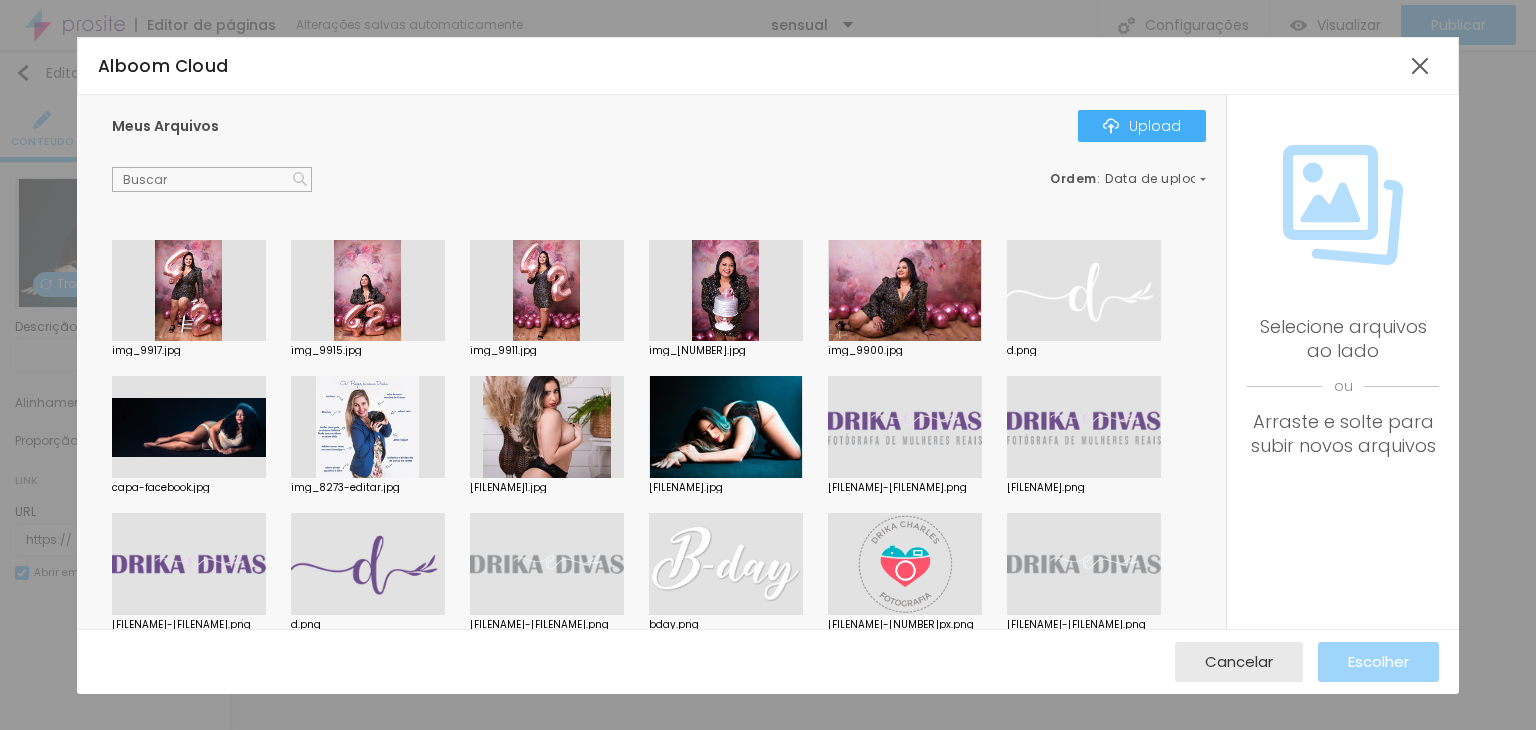 click at bounding box center (726, 427) 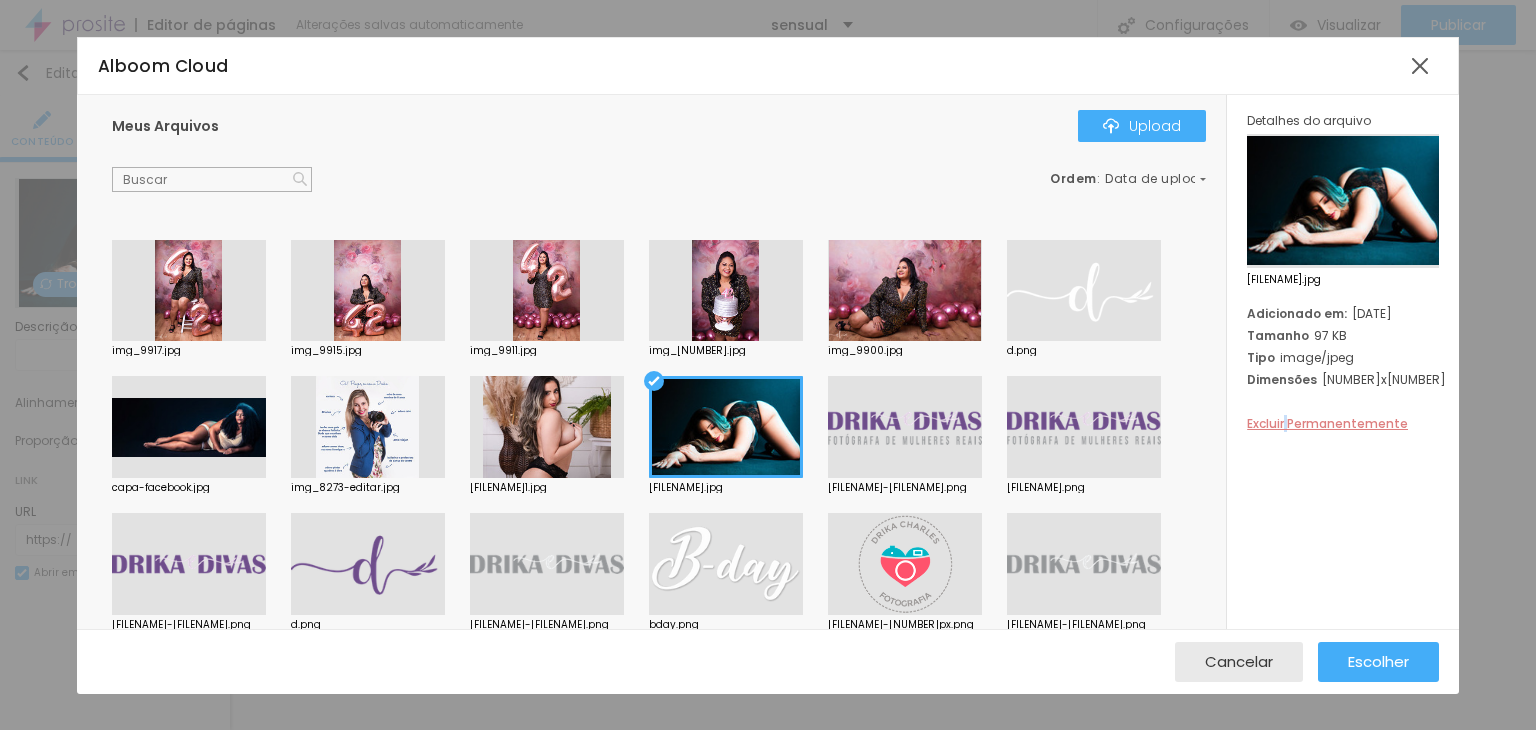 drag, startPoint x: 772, startPoint y: 425, endPoint x: 1287, endPoint y: 430, distance: 515.0243 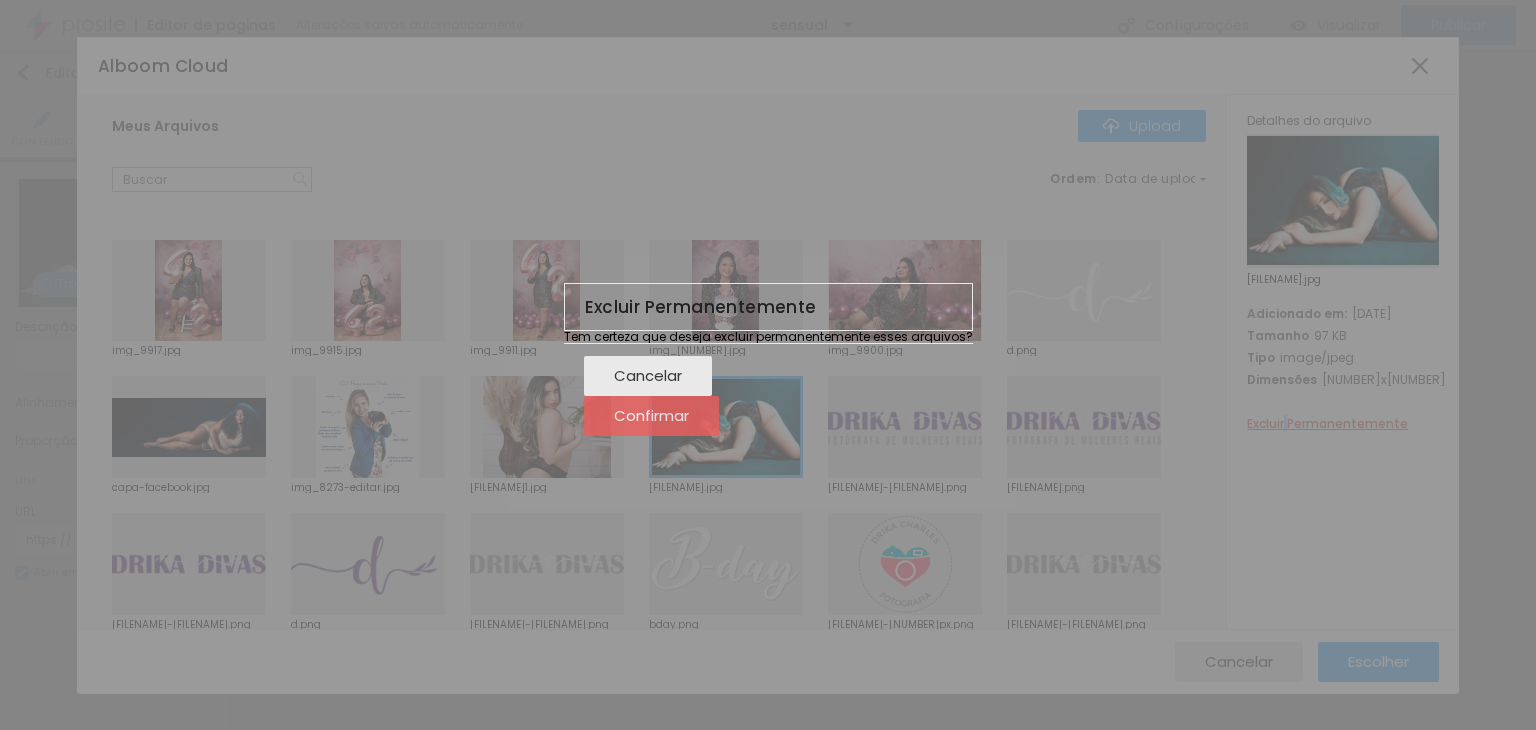 click on "Confirmar" at bounding box center (651, 416) 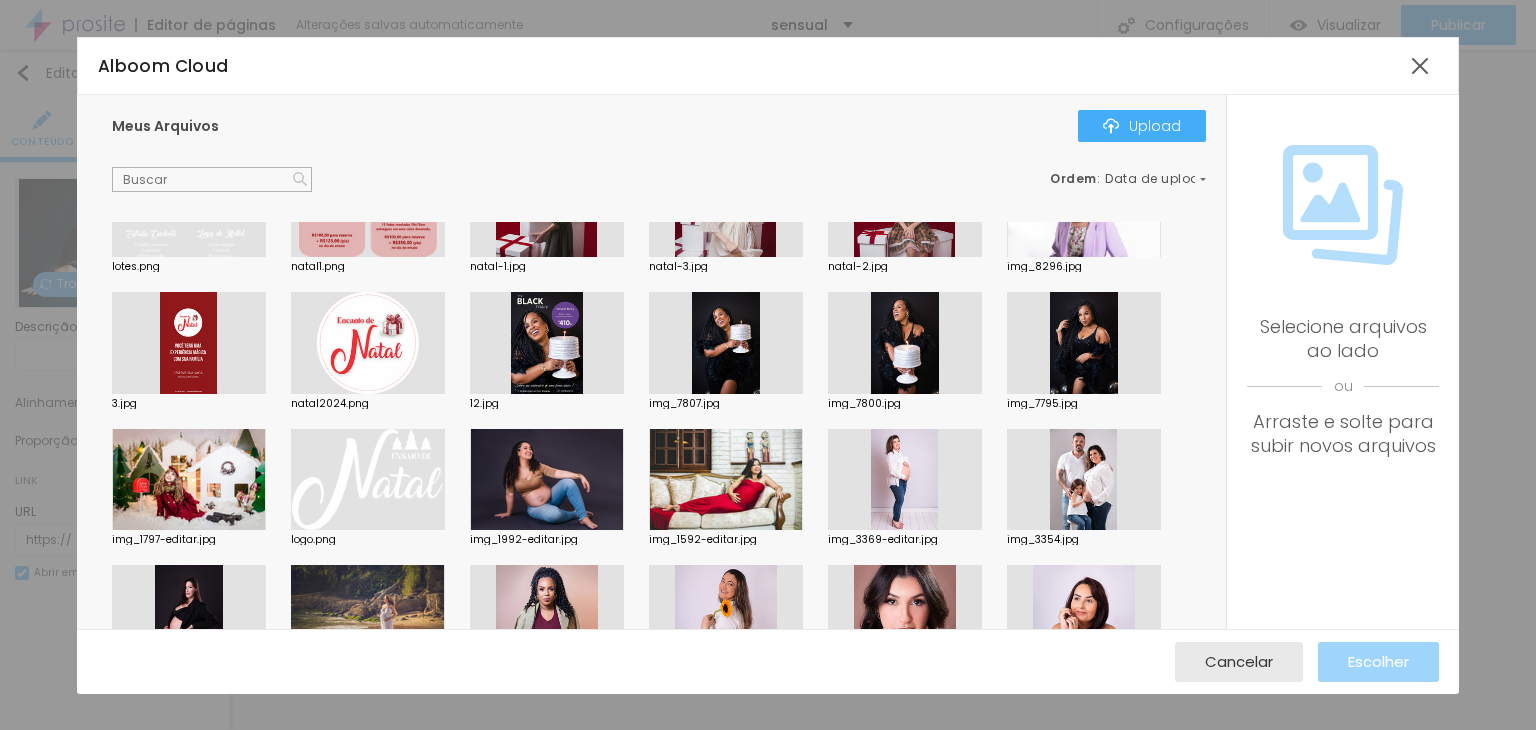 scroll, scrollTop: 0, scrollLeft: 0, axis: both 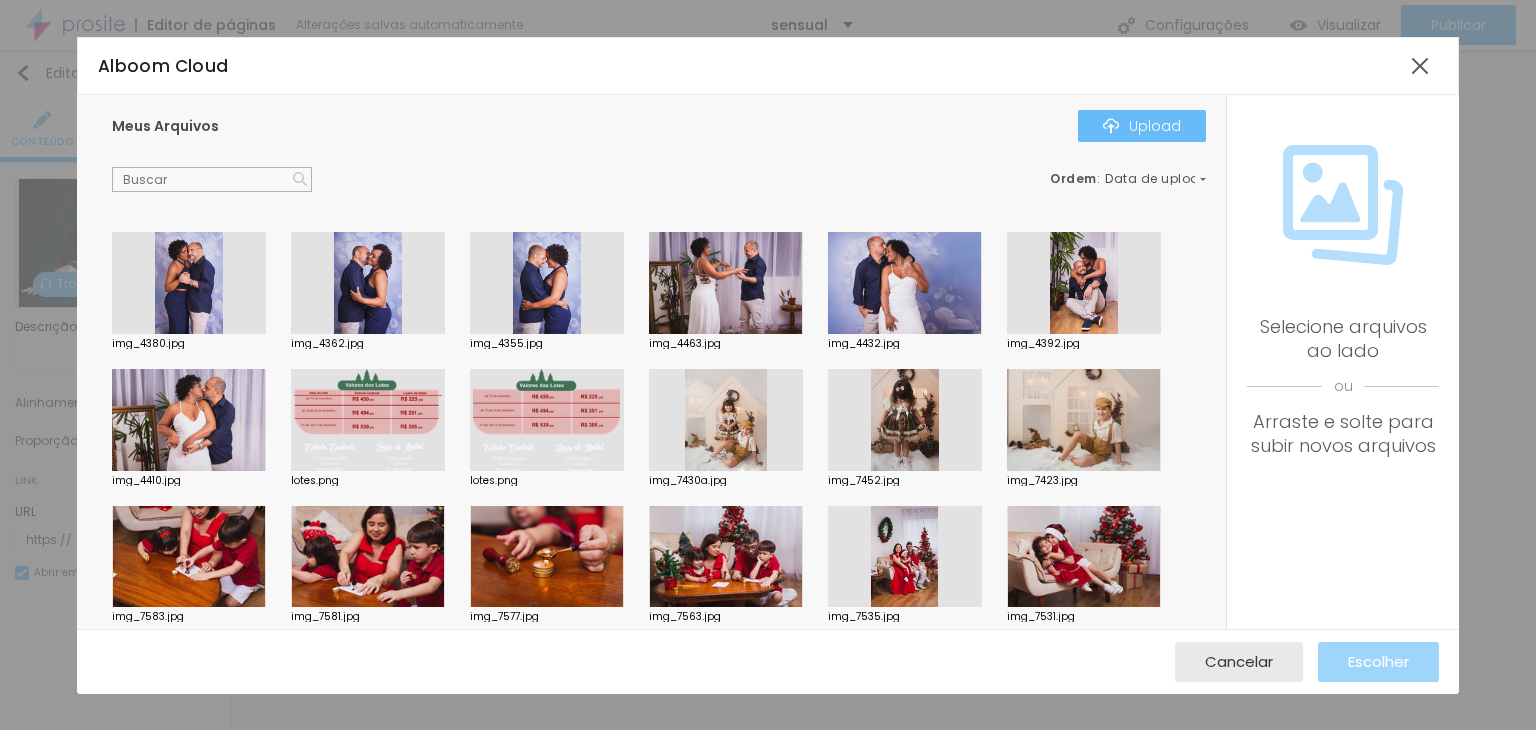 click on "Upload" at bounding box center (1142, 126) 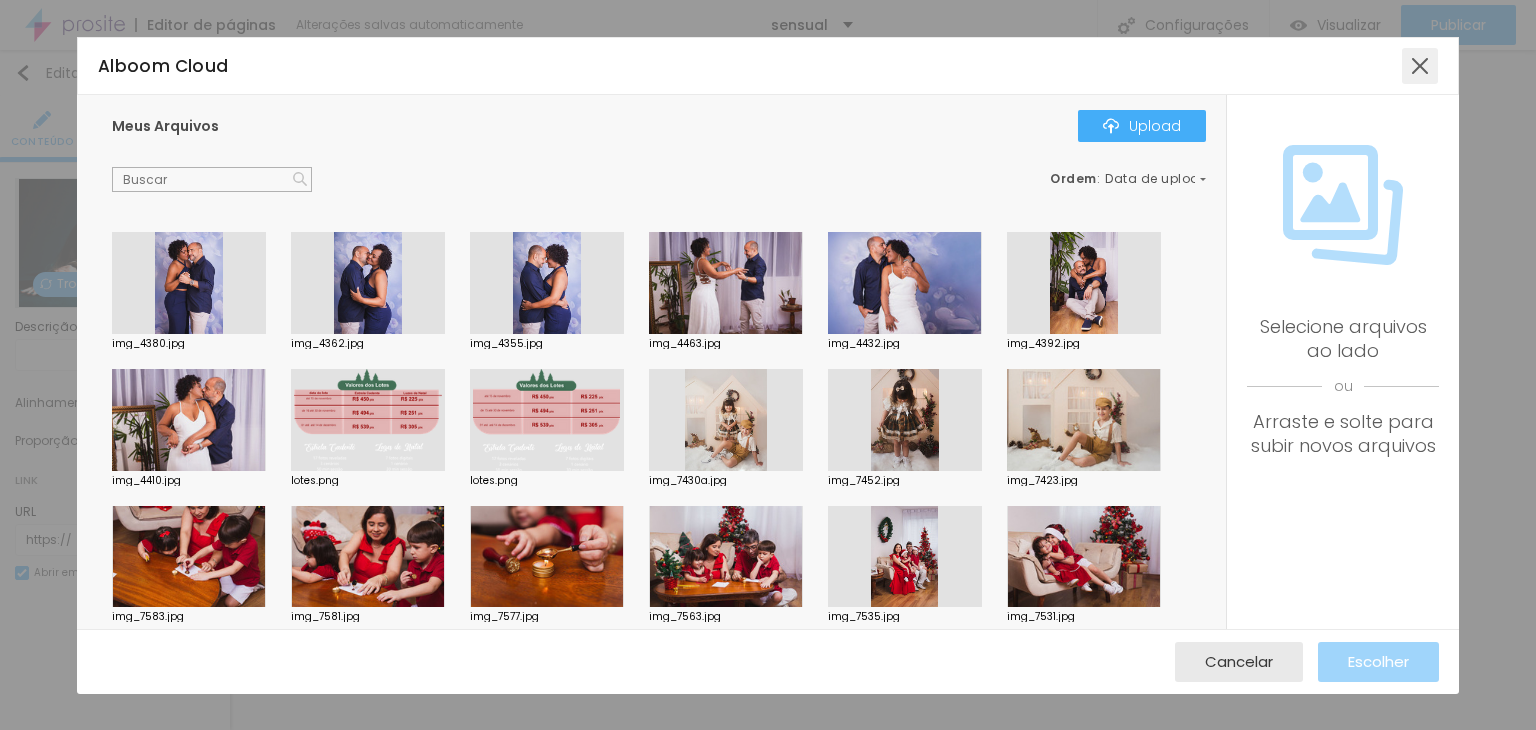 click at bounding box center (1420, 66) 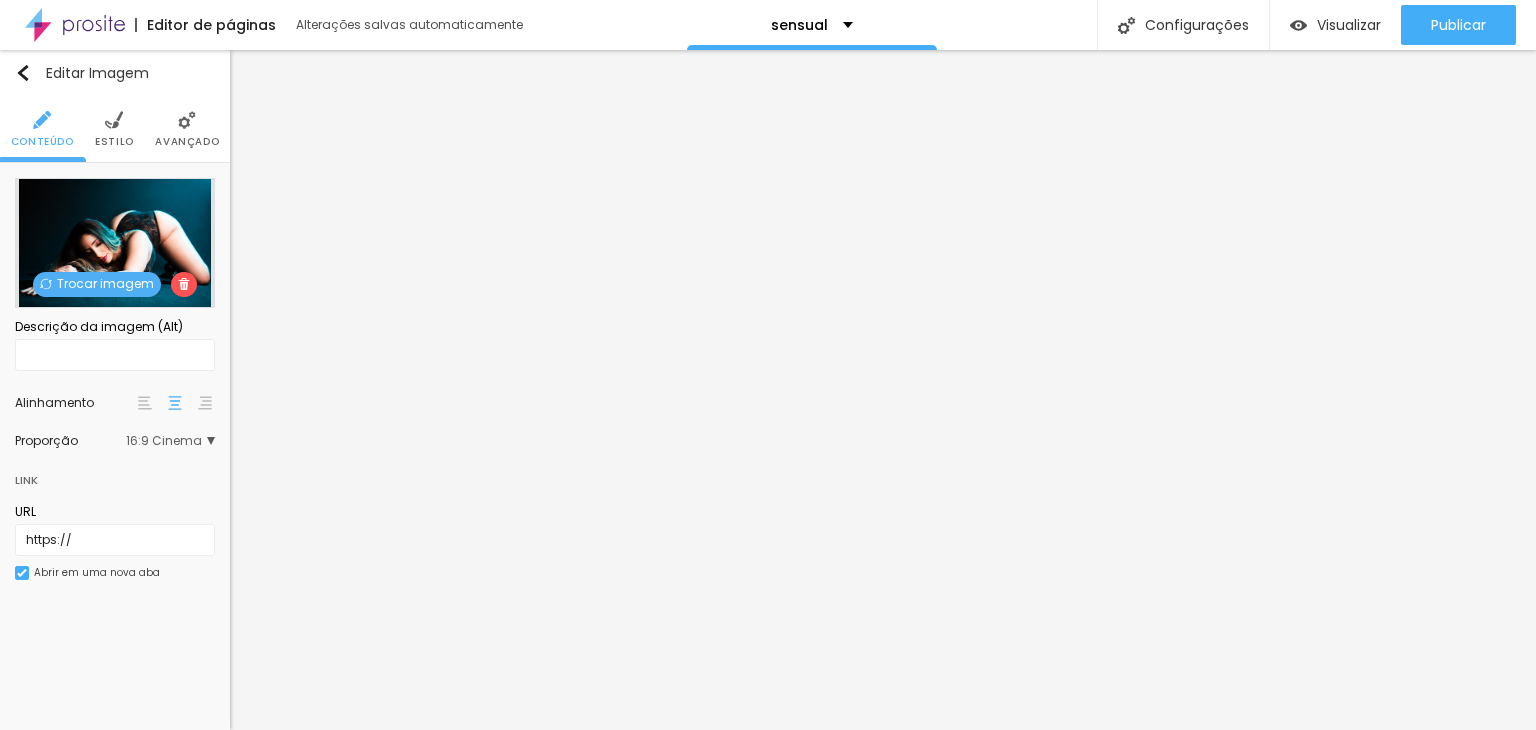 click on "Trocar imagem" at bounding box center (97, 284) 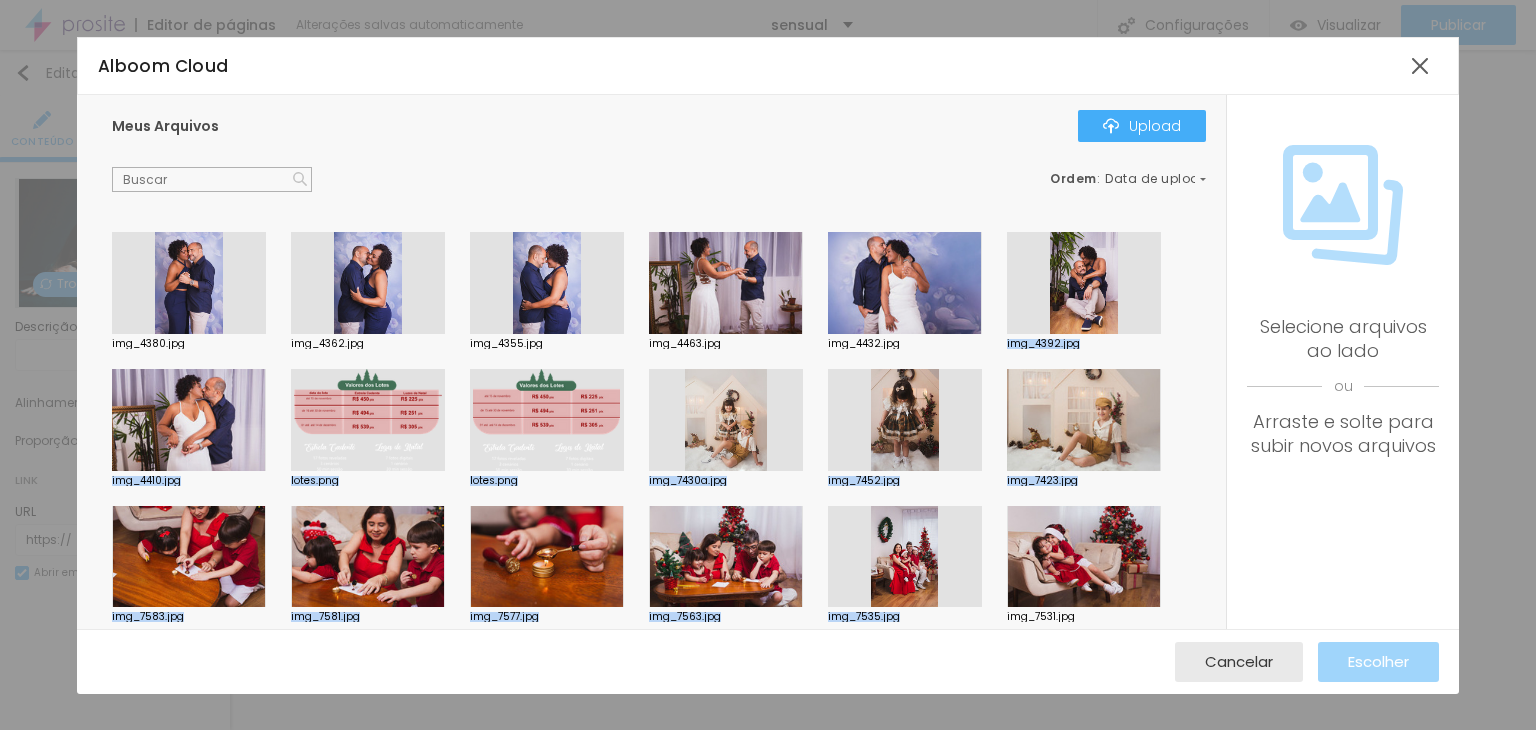 drag, startPoint x: 1210, startPoint y: 253, endPoint x: 1181, endPoint y: 450, distance: 199.12308 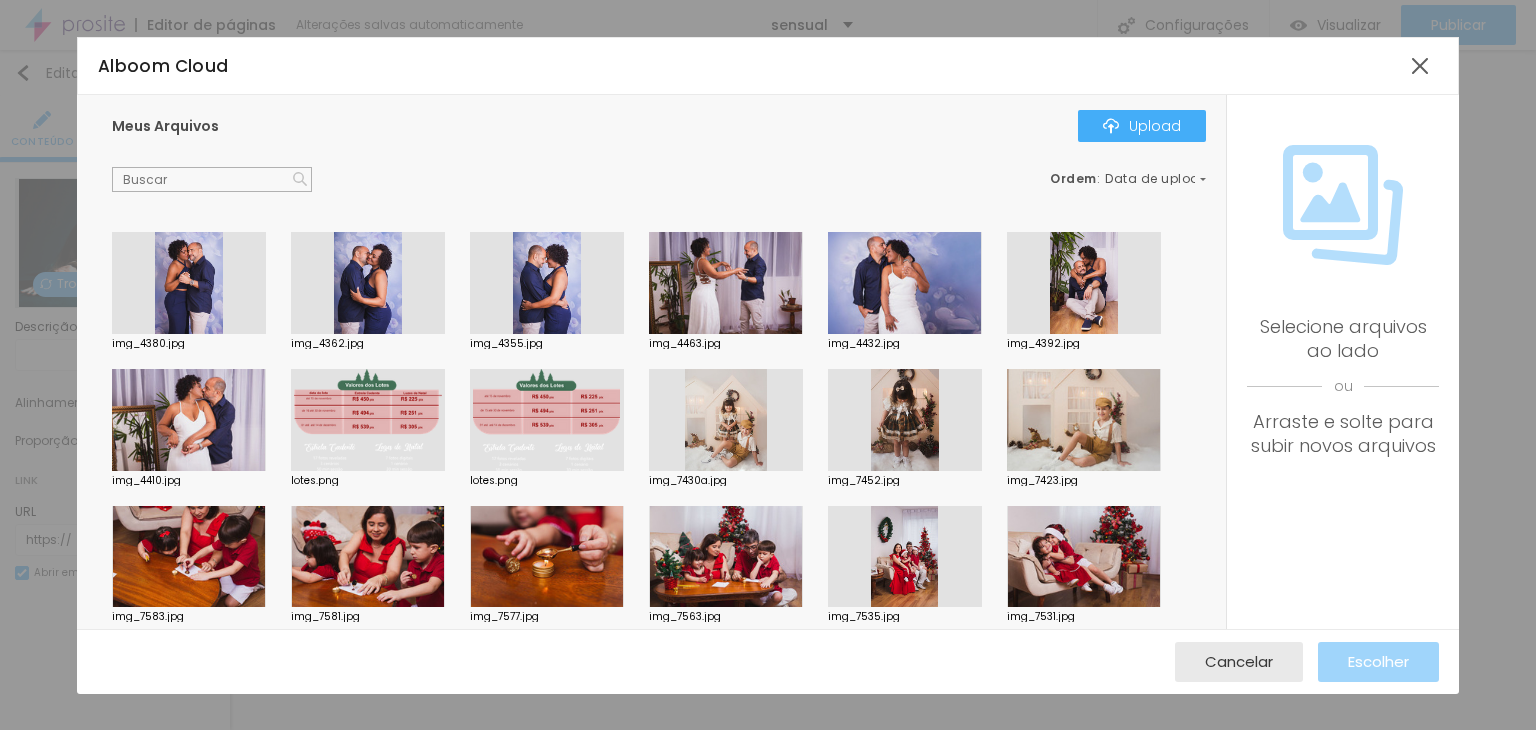 click 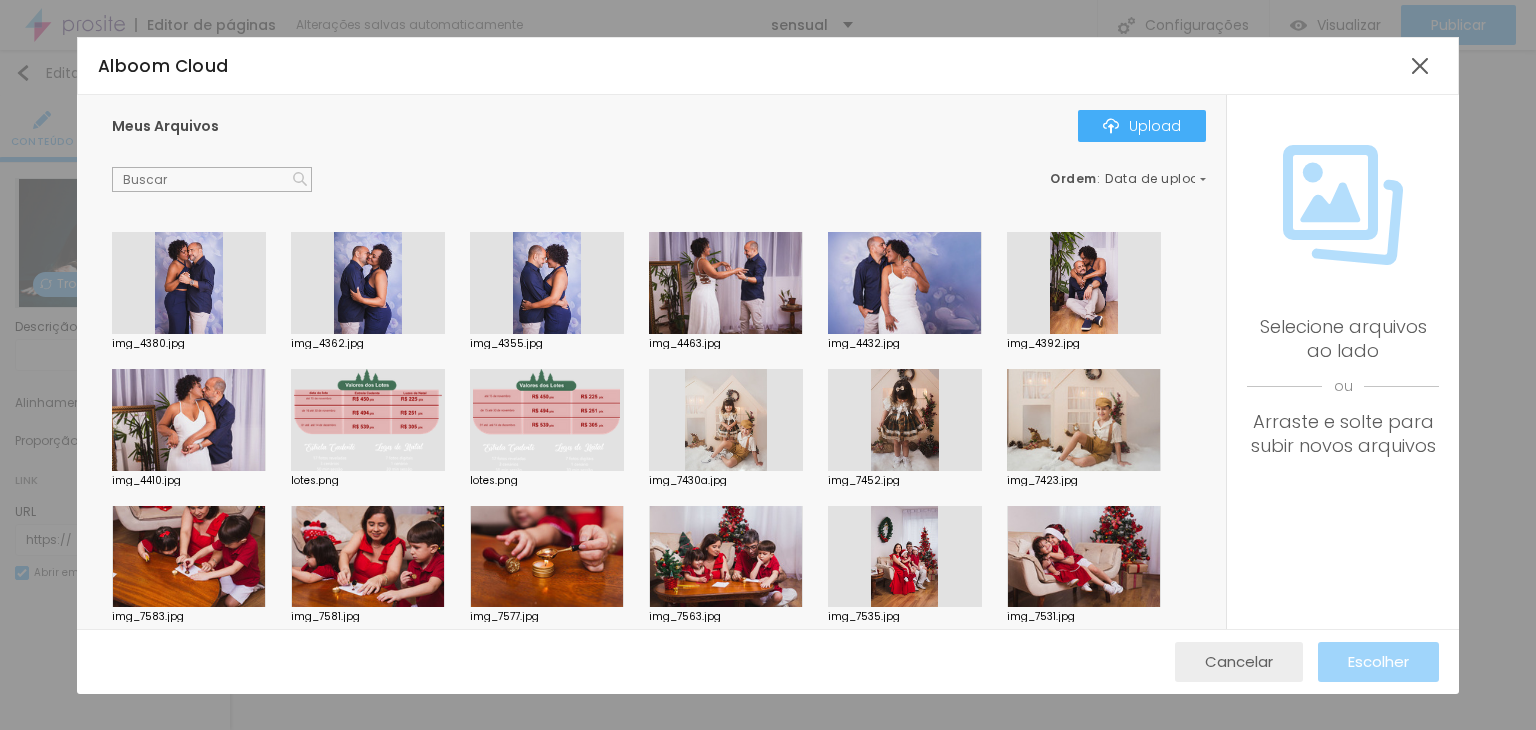 click on "Cancelar" at bounding box center [1239, 661] 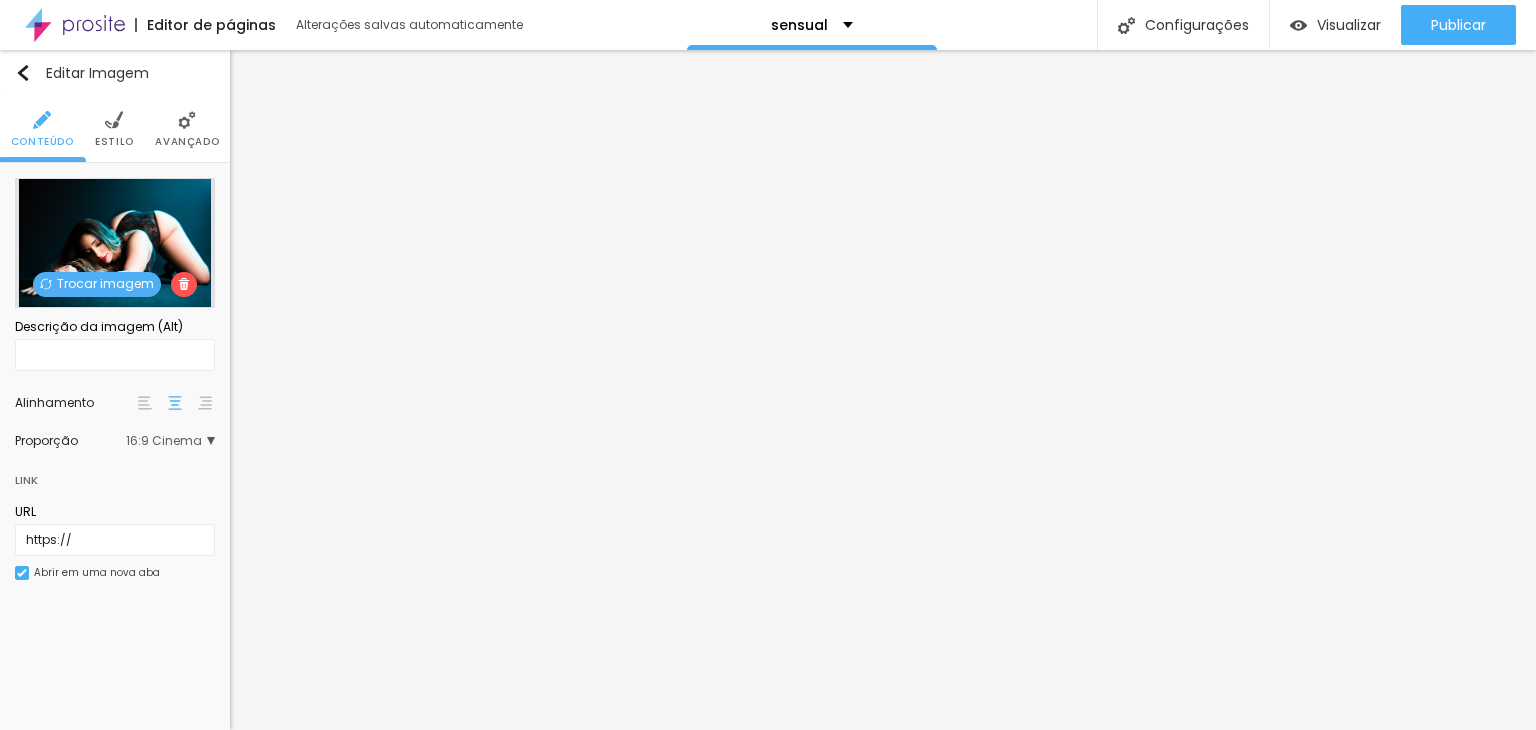 click at bounding box center [768, 742] 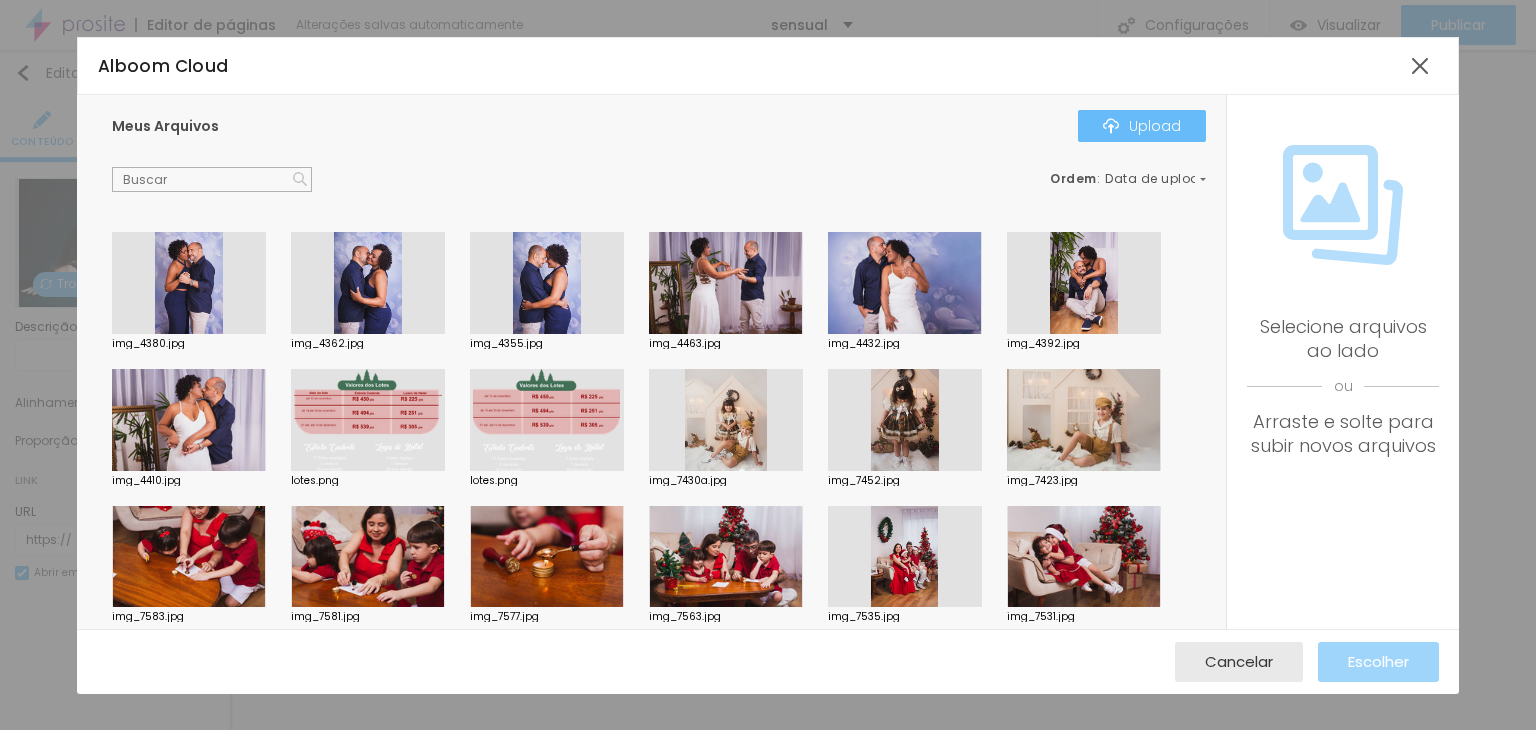 click on "Upload" at bounding box center [1142, 126] 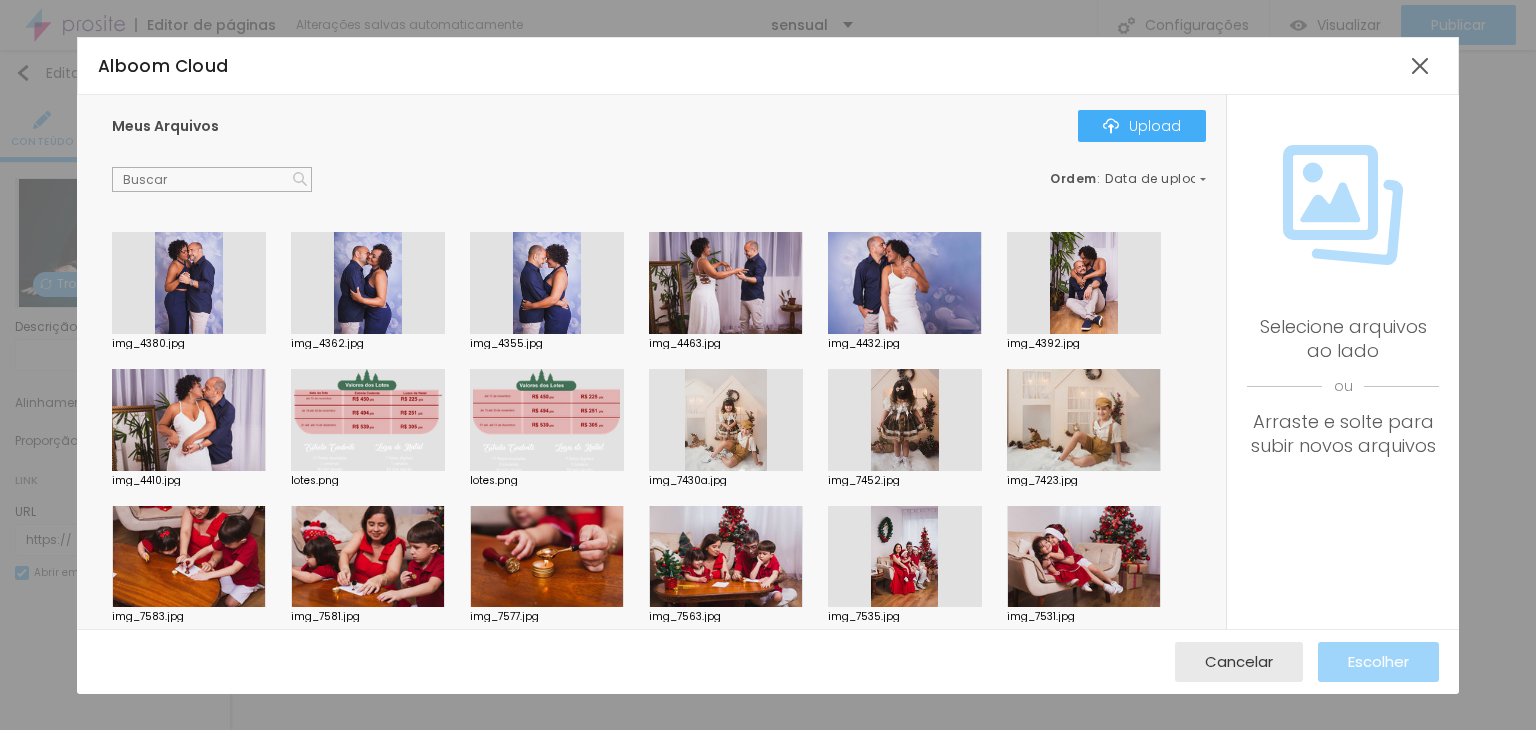 click on "Subindo 0/2 arquivos" at bounding box center [768, 736] 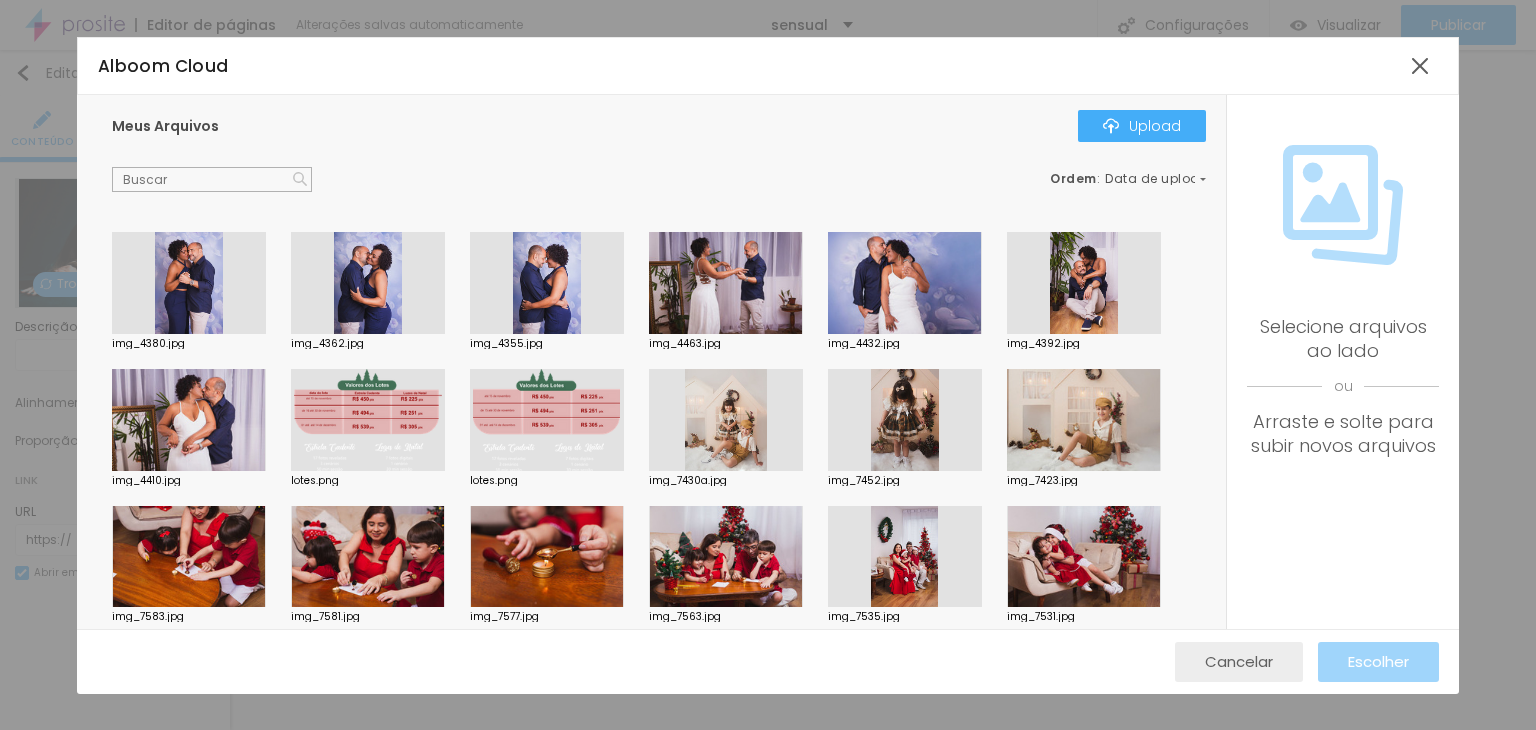 click on "Cancelar" at bounding box center [1239, 661] 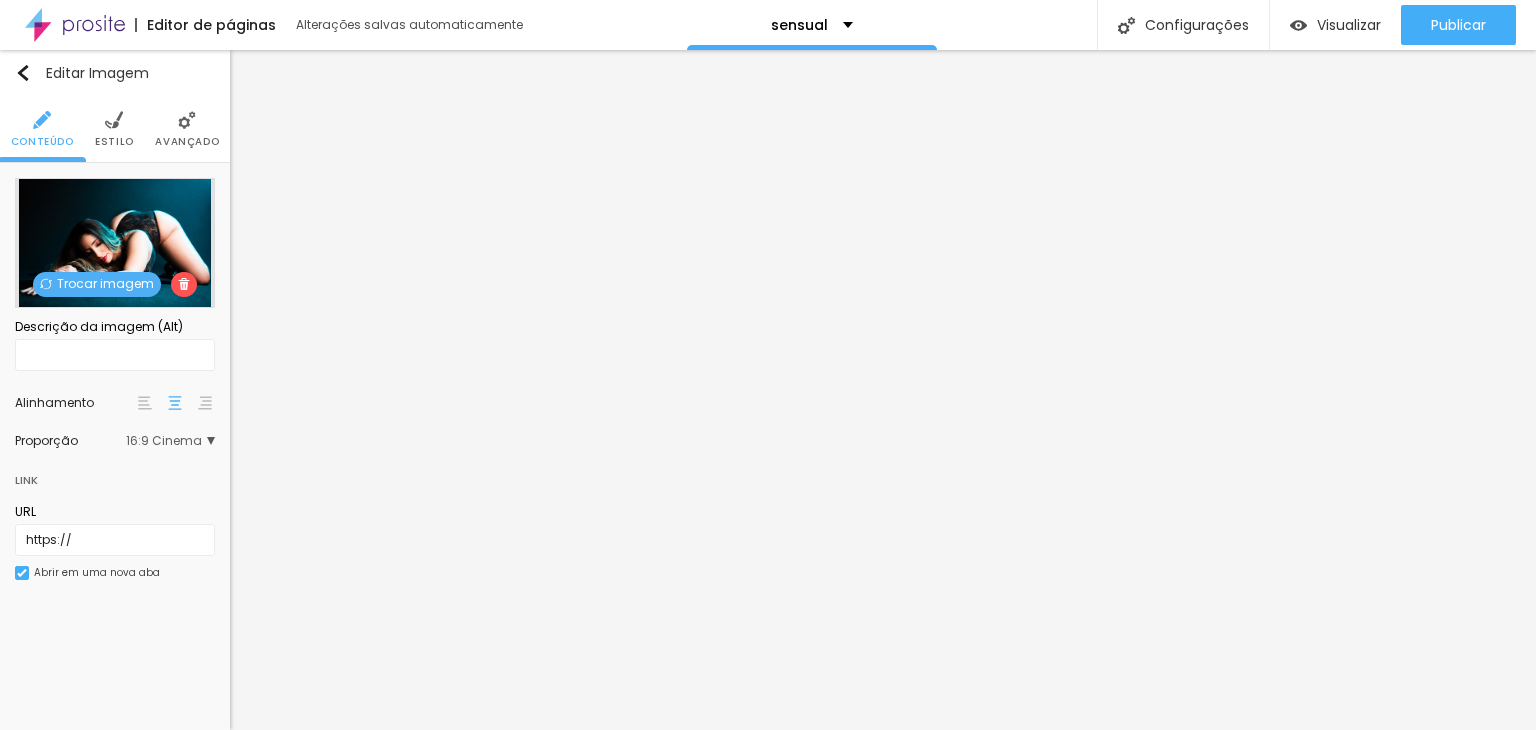 click at bounding box center (184, 284) 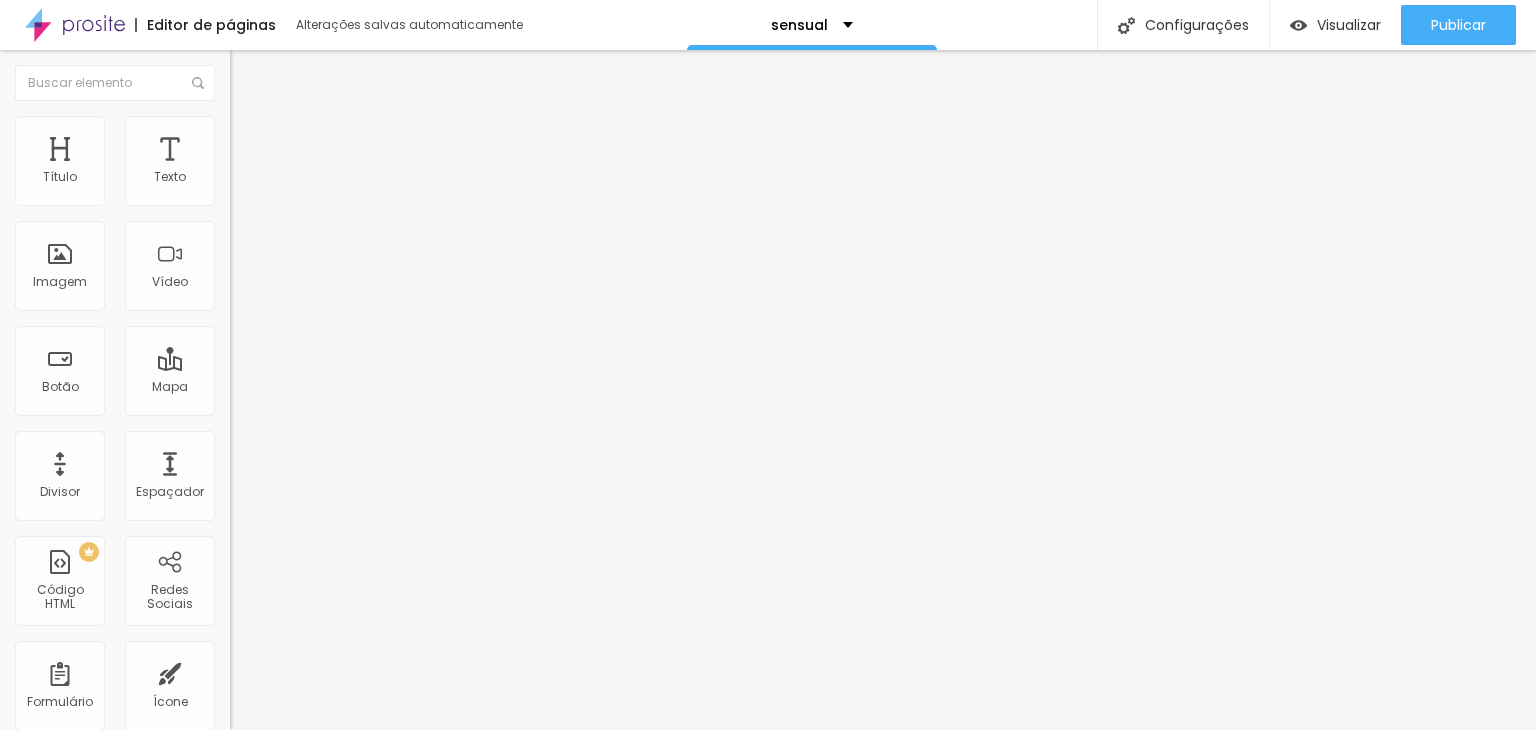 click at bounding box center [768, 742] 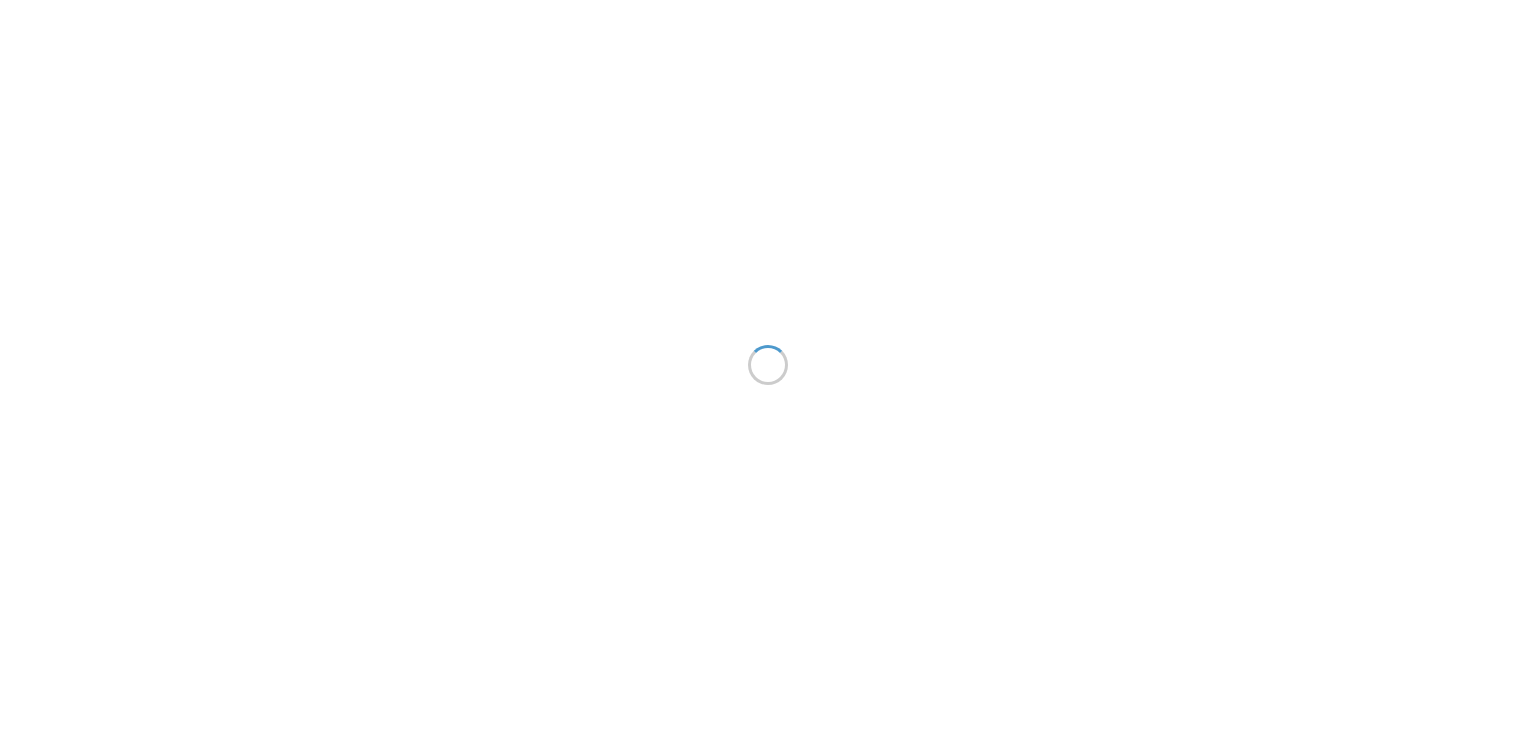 scroll, scrollTop: 0, scrollLeft: 0, axis: both 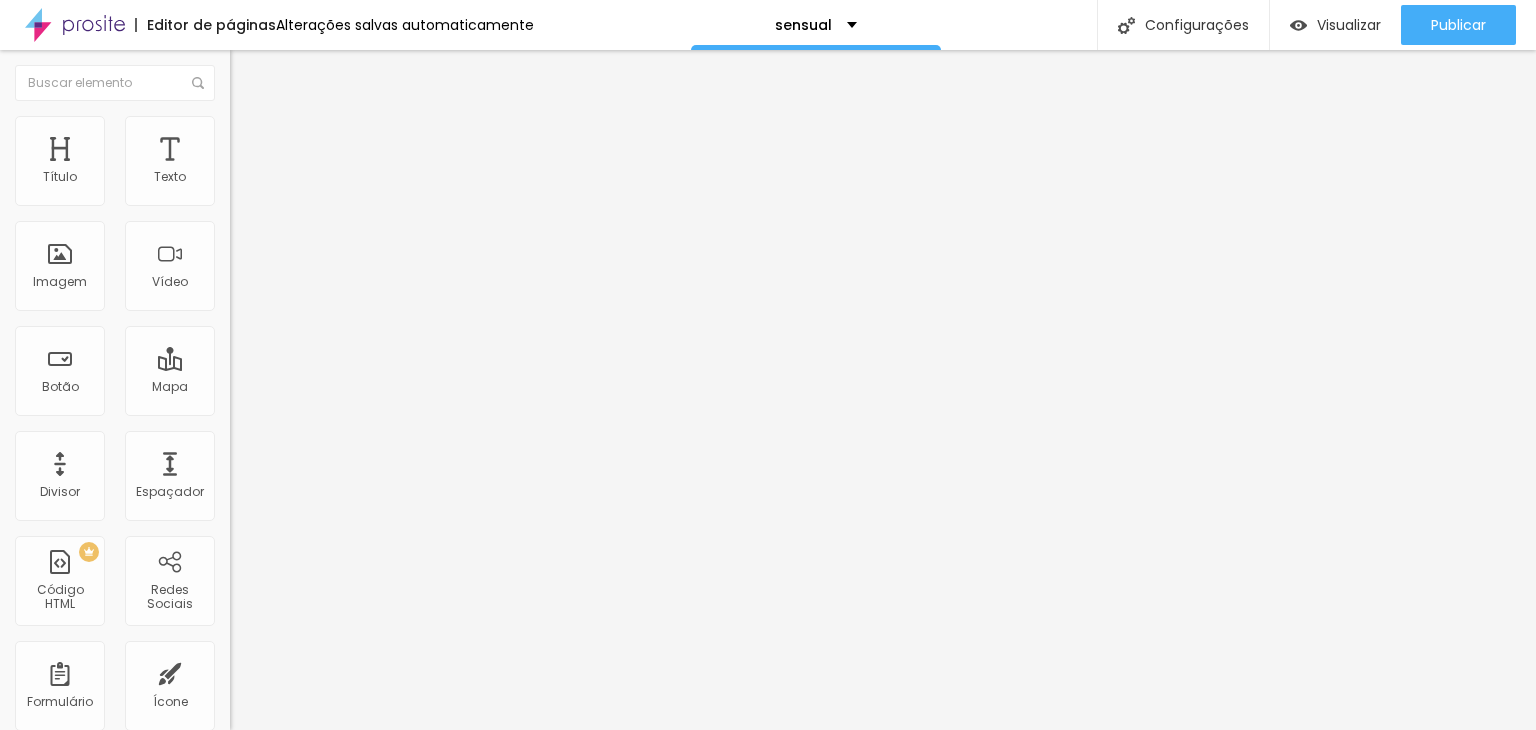 click on "Adicionar imagem" at bounding box center (294, 163) 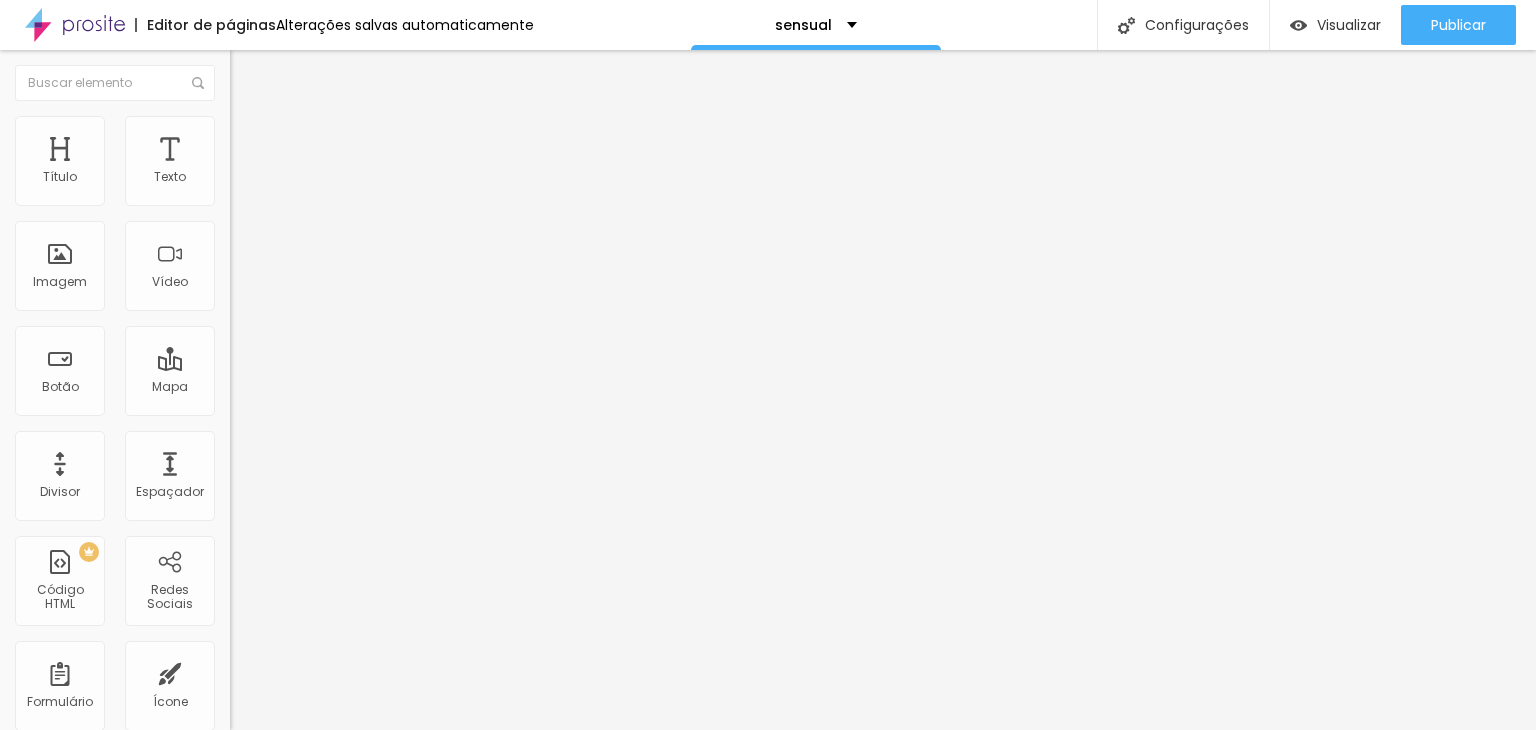 type on "60" 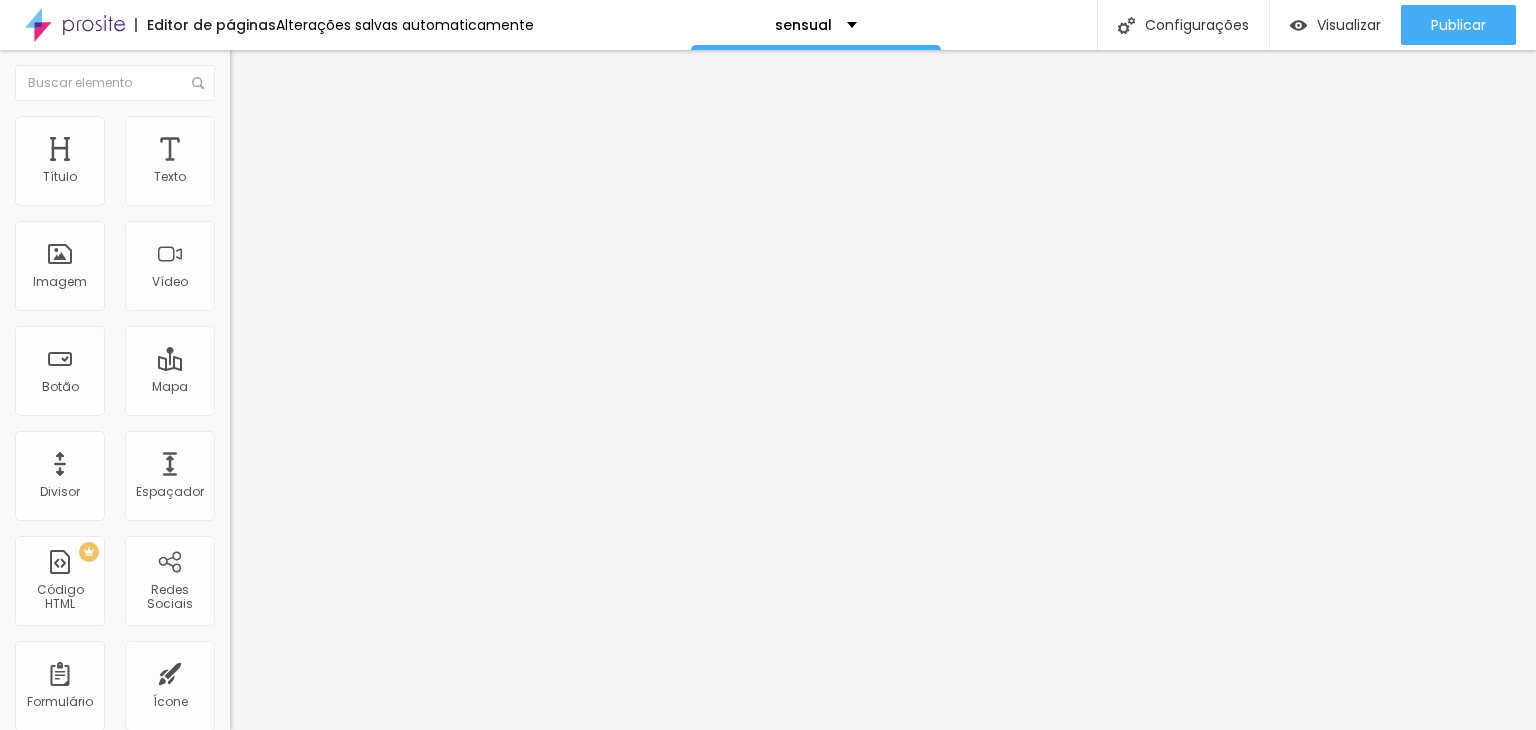 drag, startPoint x: 112, startPoint y: 216, endPoint x: 124, endPoint y: 212, distance: 12.649111 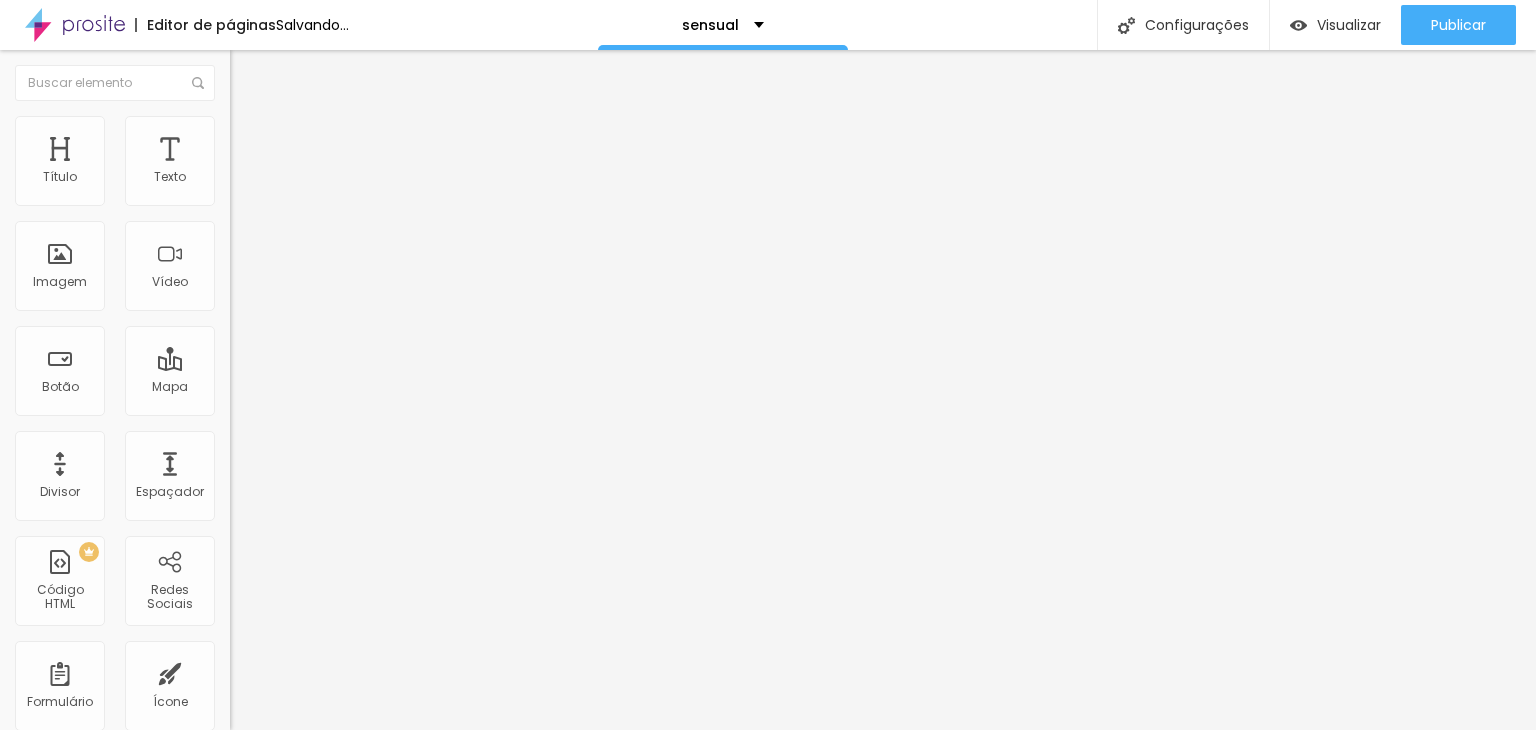type on "70" 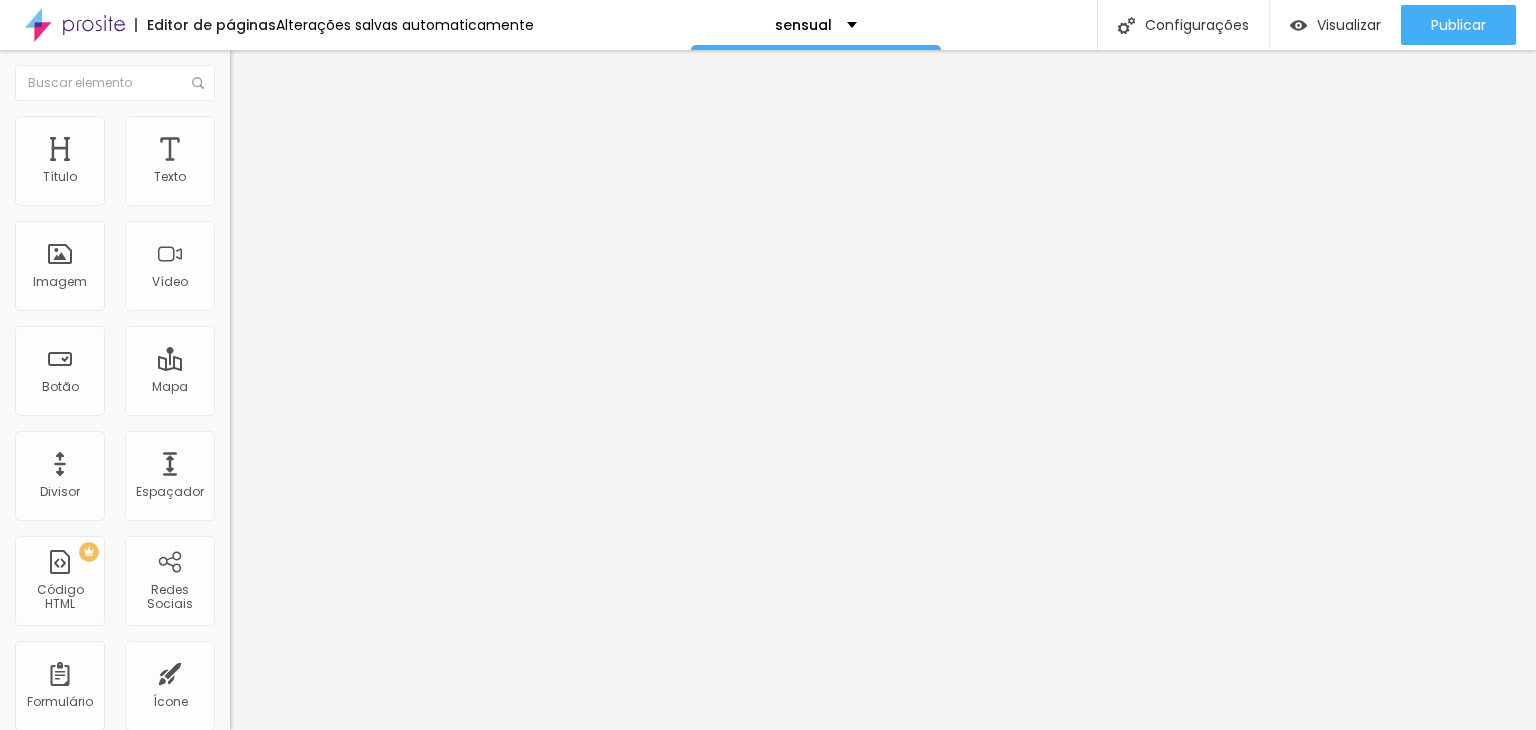 type on "65" 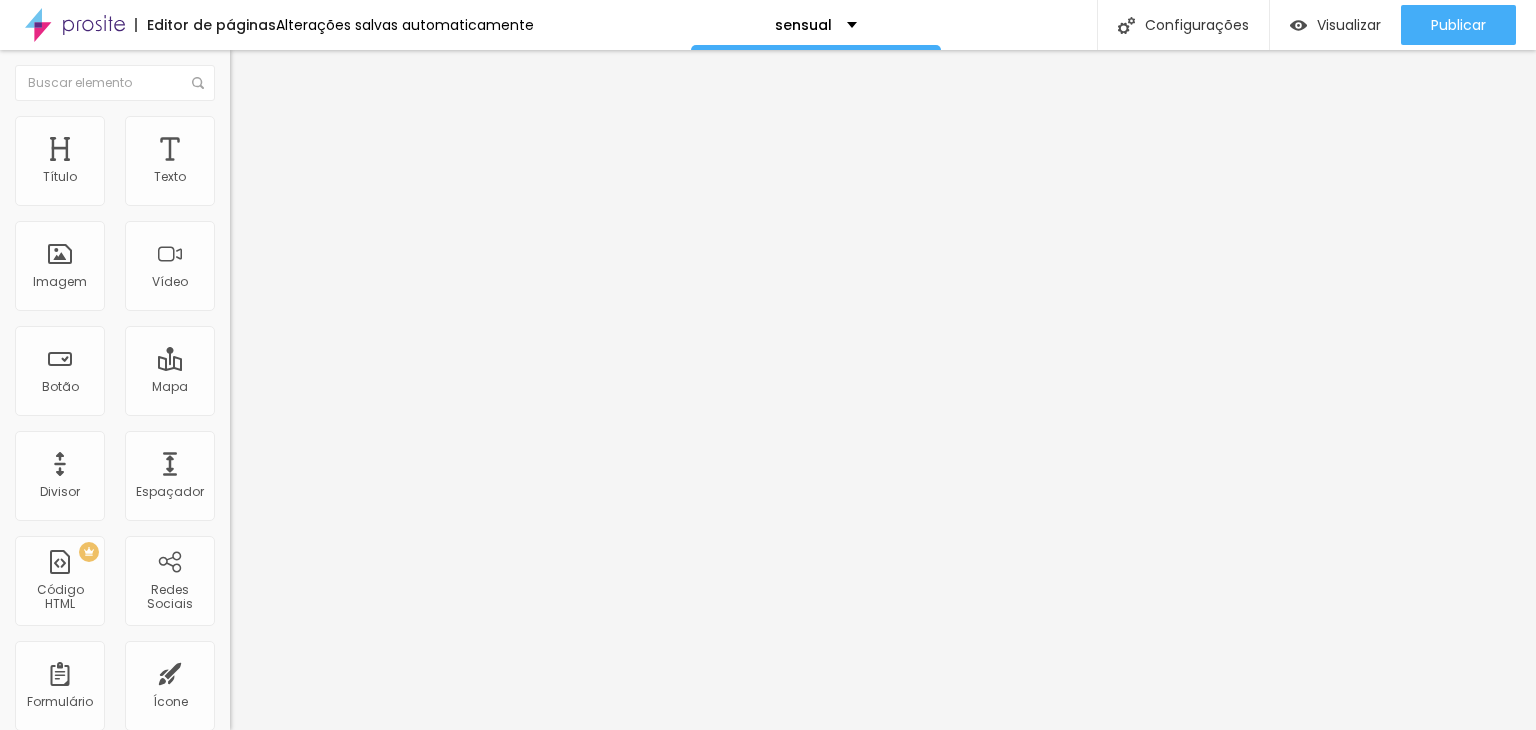 type on "70" 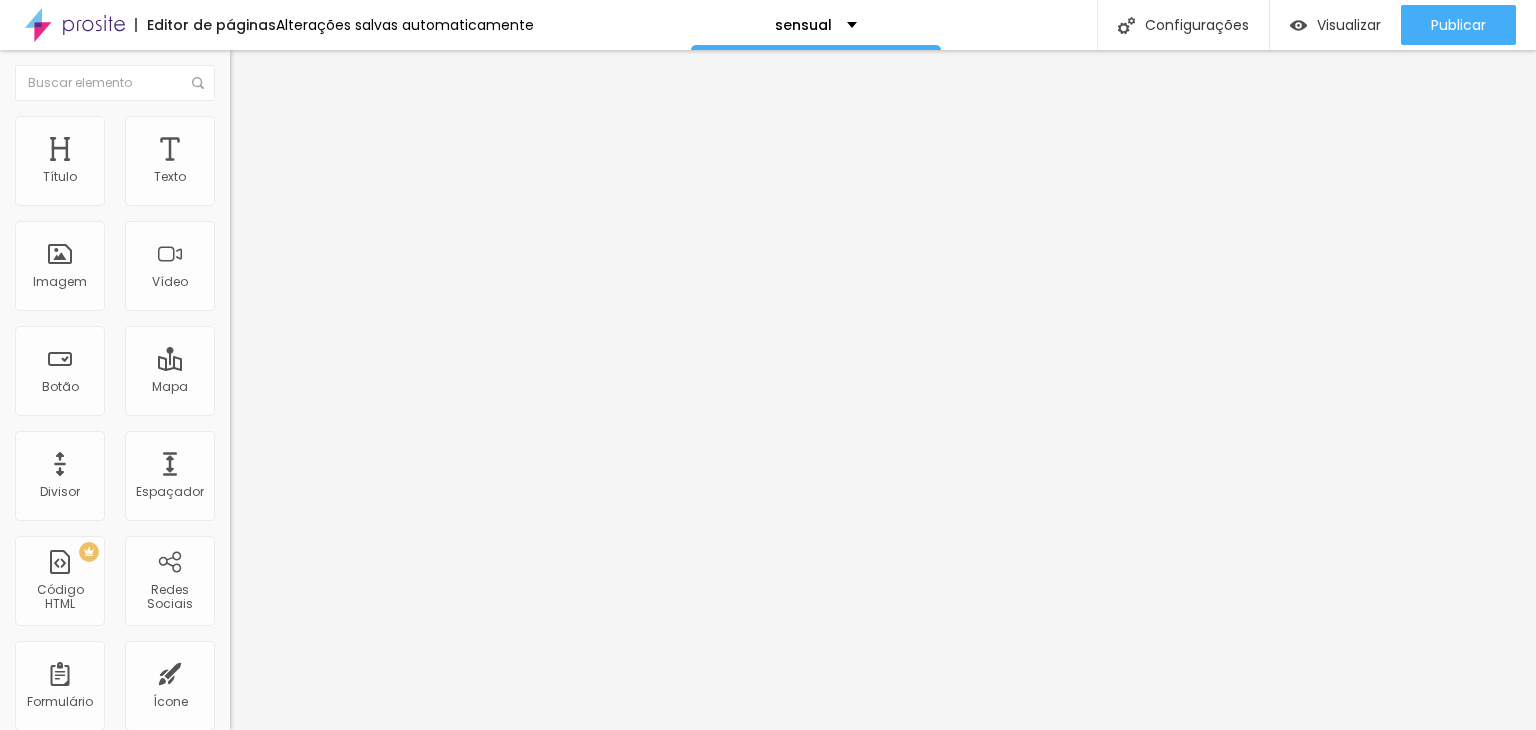 drag, startPoint x: 122, startPoint y: 208, endPoint x: 140, endPoint y: 209, distance: 18.027756 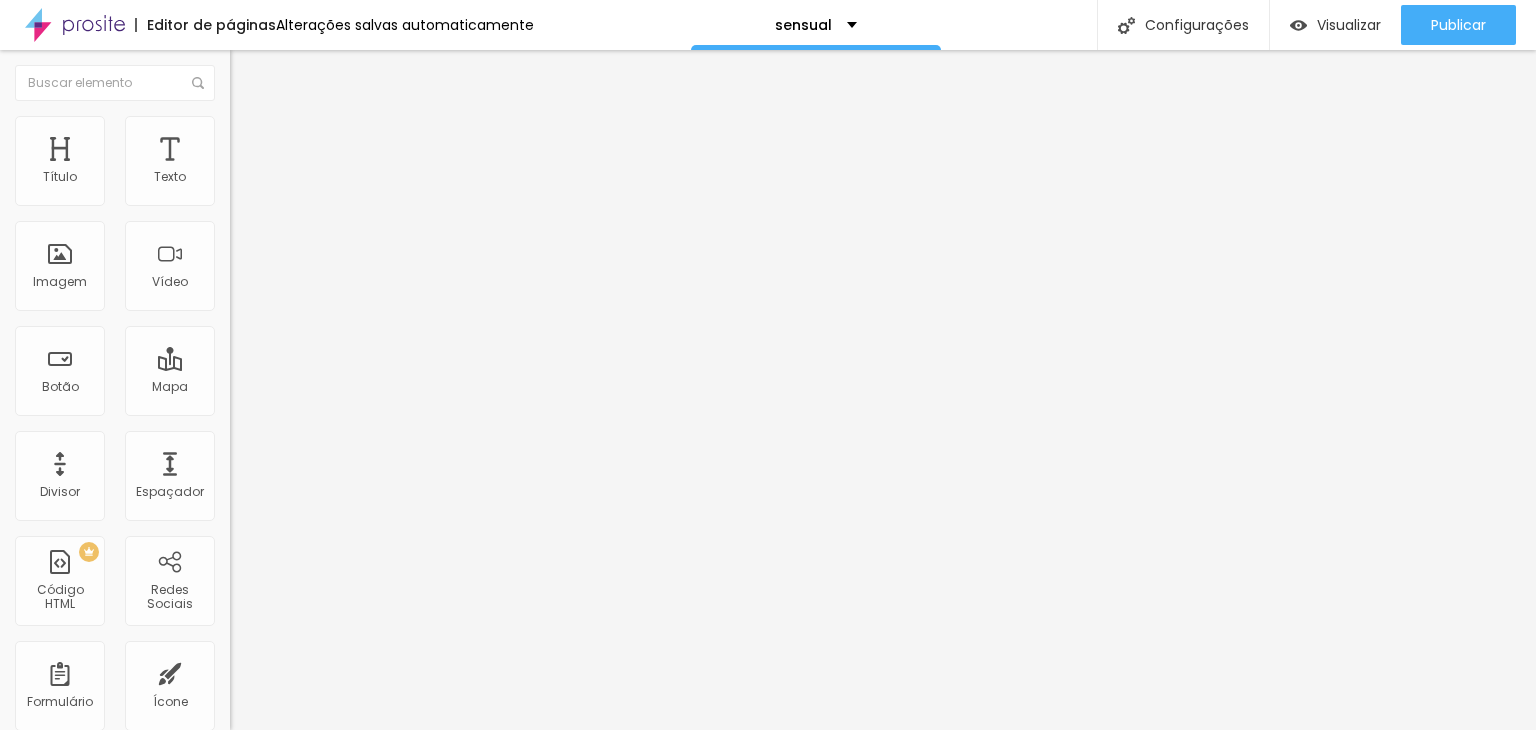 click at bounding box center [239, 125] 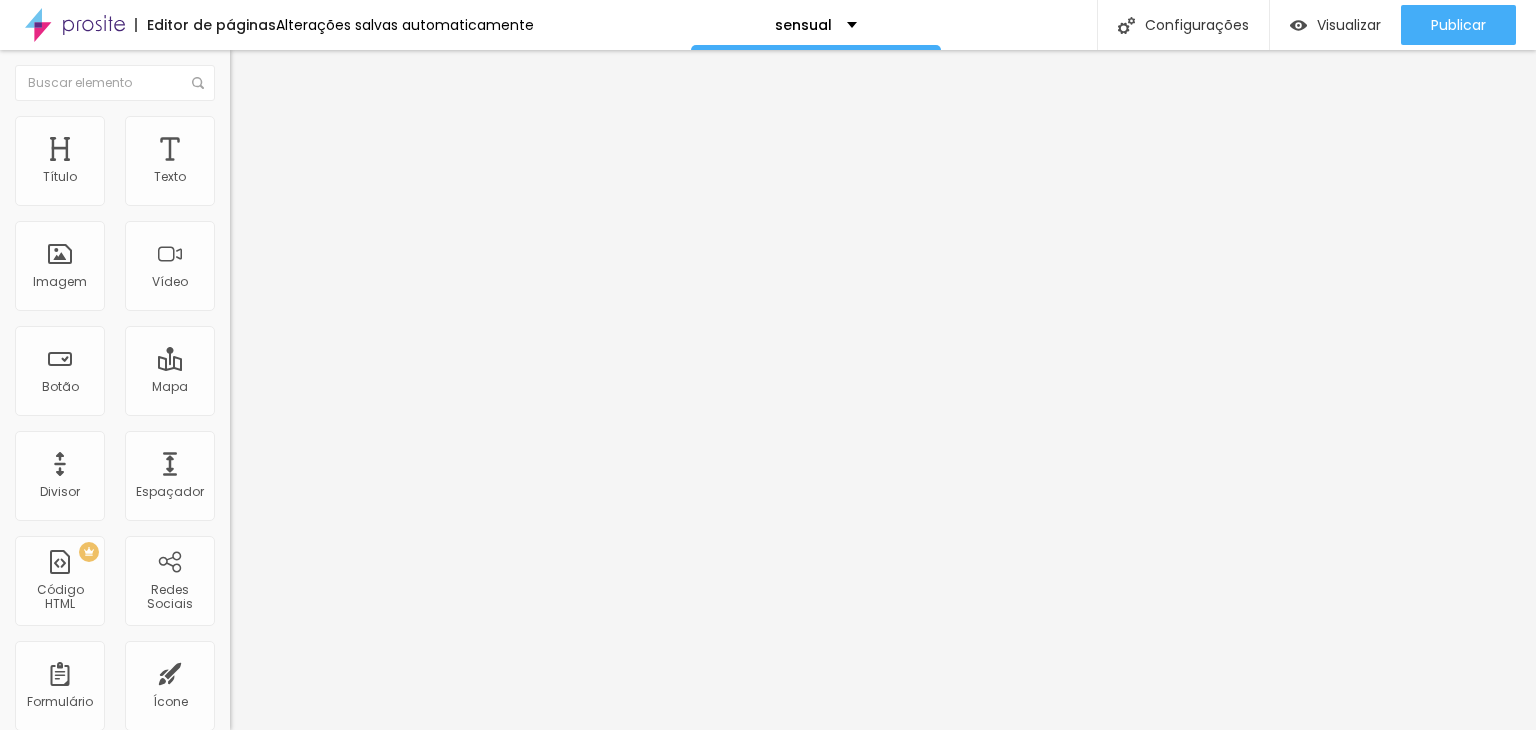 type on "75" 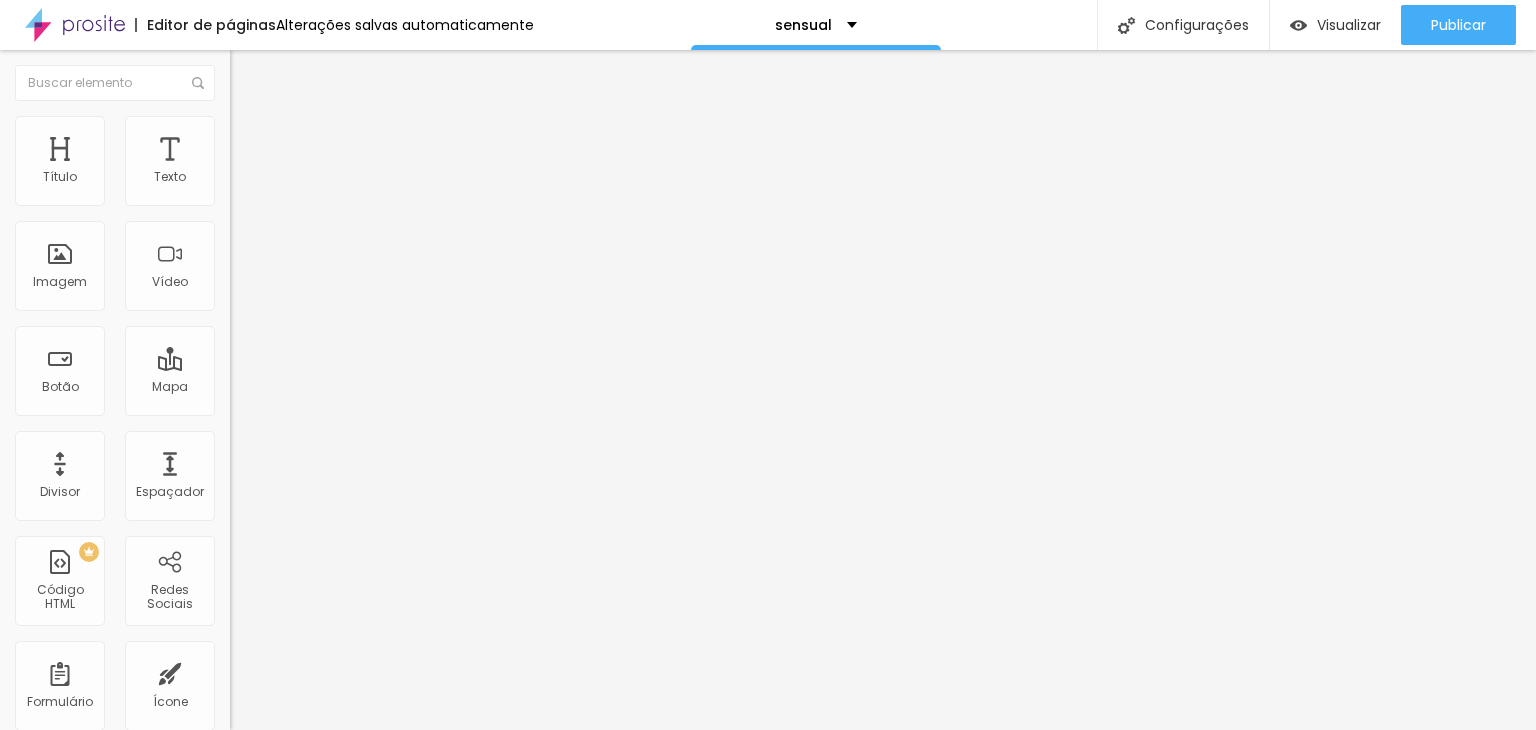 type on "80" 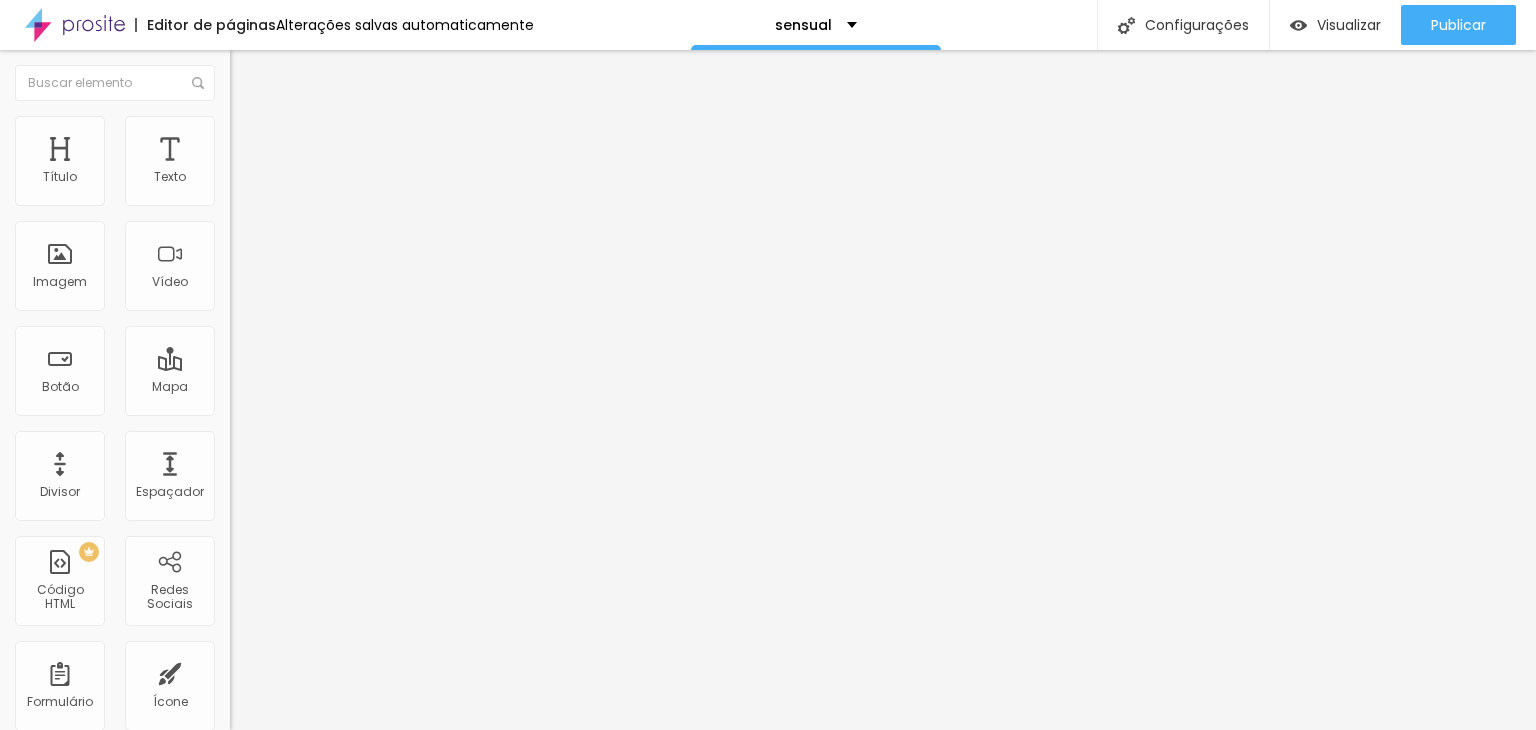 click on "Trocar imagem" at bounding box center [284, 163] 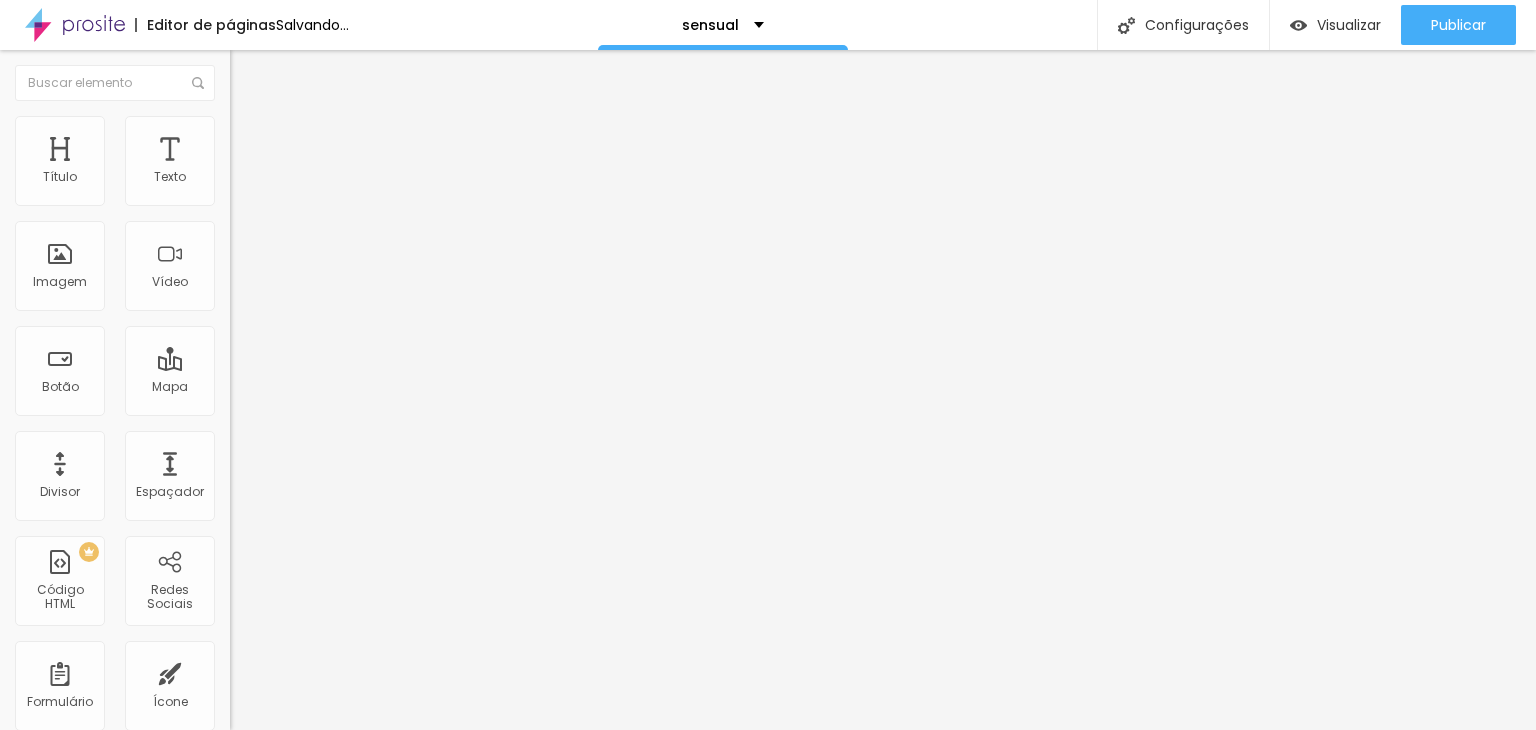click on "Upload" at bounding box center (66, 791) 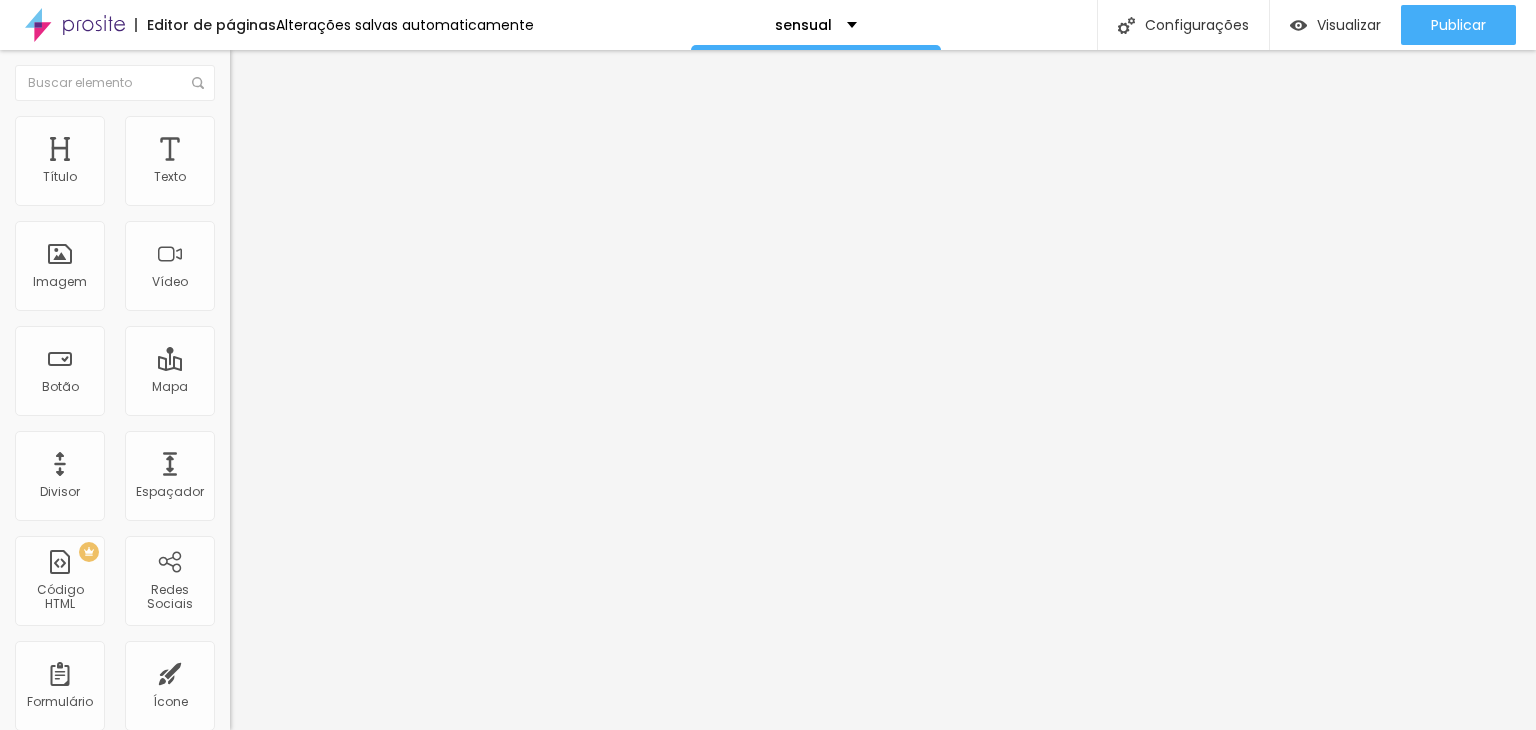 click on "img_0323-editar.jpg img_0323-editar.jpg img_4380.jpg img_4362.jpg img_4355.jpg img_4463.jpg img_4432.jpg img_4392.jpg img_4410.jpg lotes.png lotes.png img_7430a.jpg img_7452.jpg img_7423.jpg img_7583.jpg img_7581.jpg img_7577.jpg img_7563.jpg img_7535.jpg img_7531.jpg img_7456.jpg img_7453.jpg img_7452.jpg img_7451.jpg img_7444.jpg img_7441.jpg img_7439.jpg img_7438.jpg img_7433.jpg img_7429.jpg" at bounding box center (768, 1128) 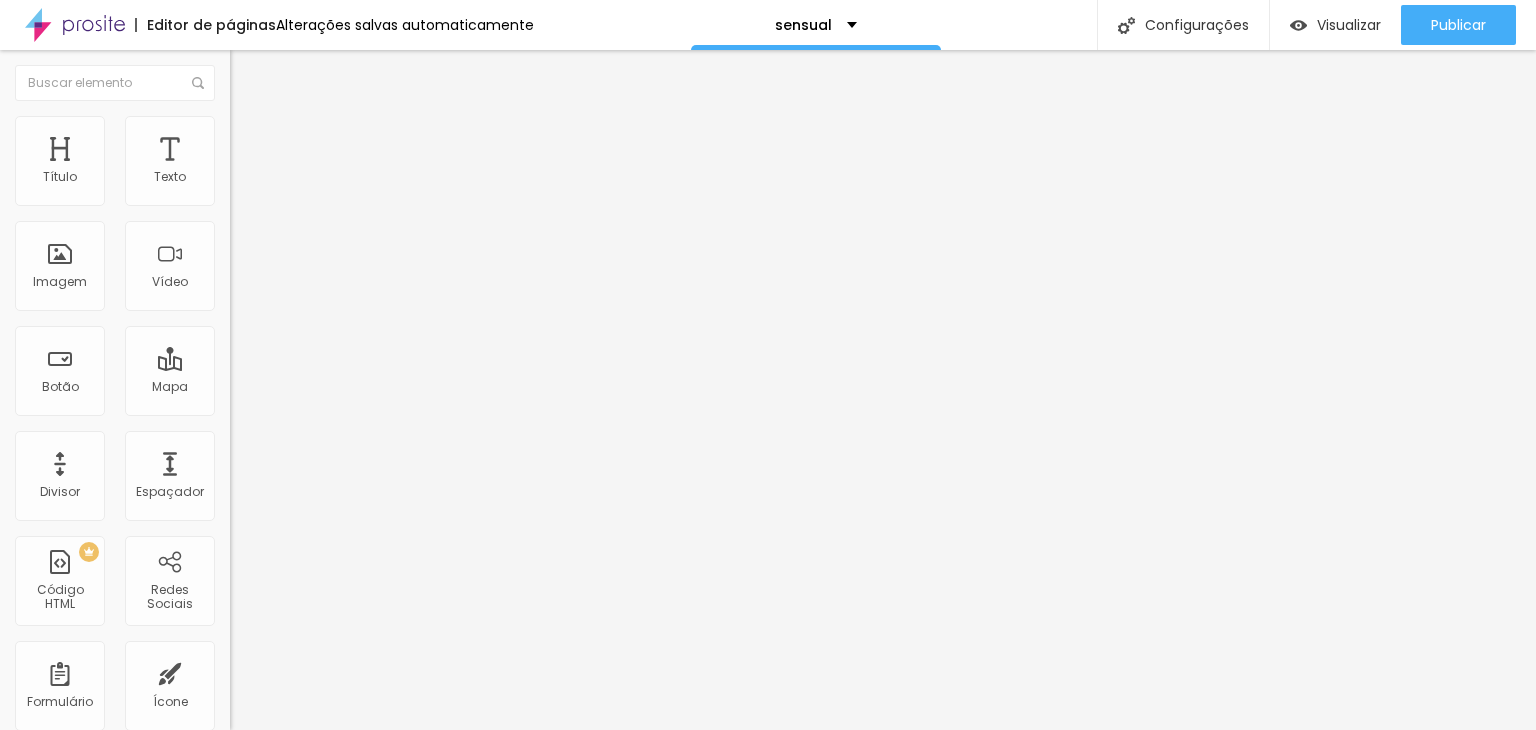 type on "65" 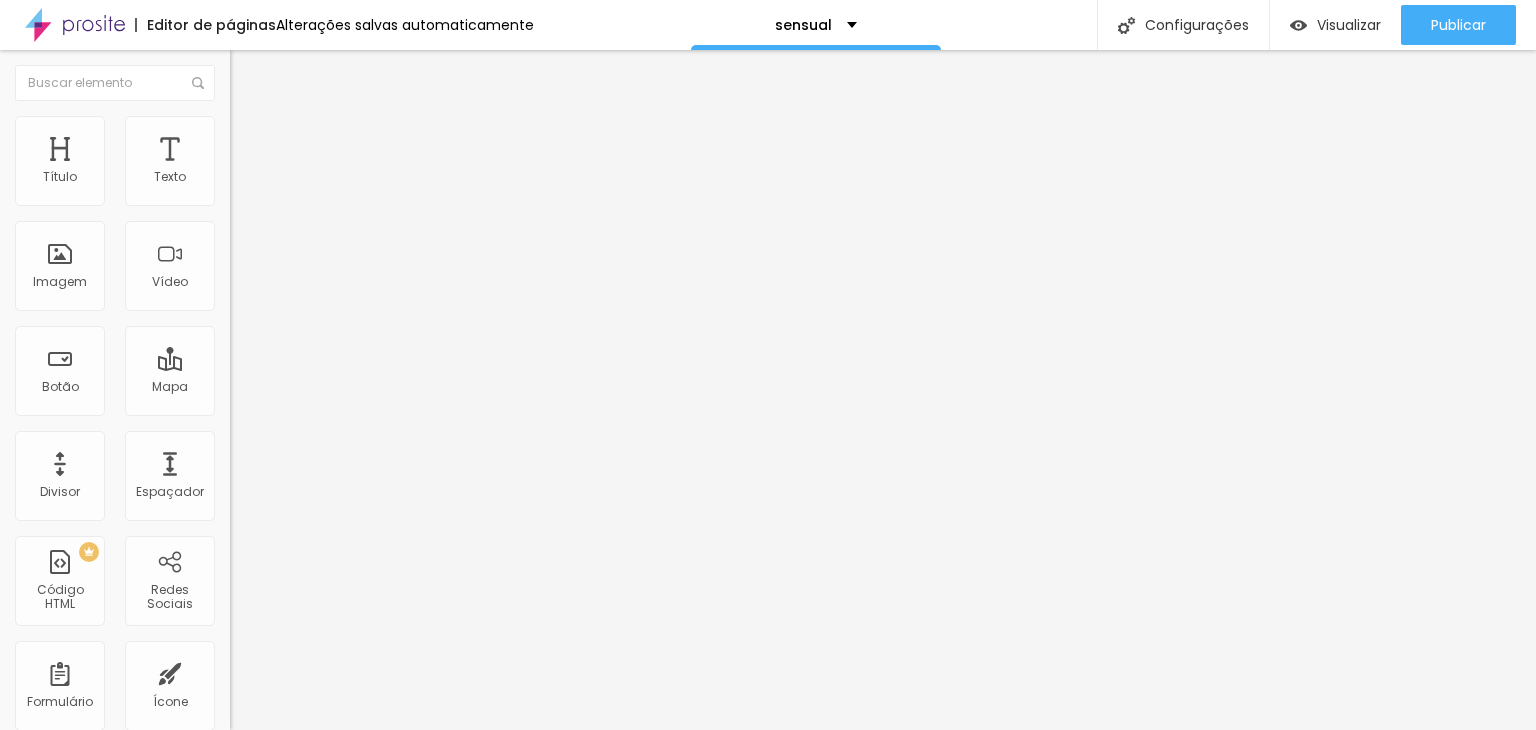 type on "70" 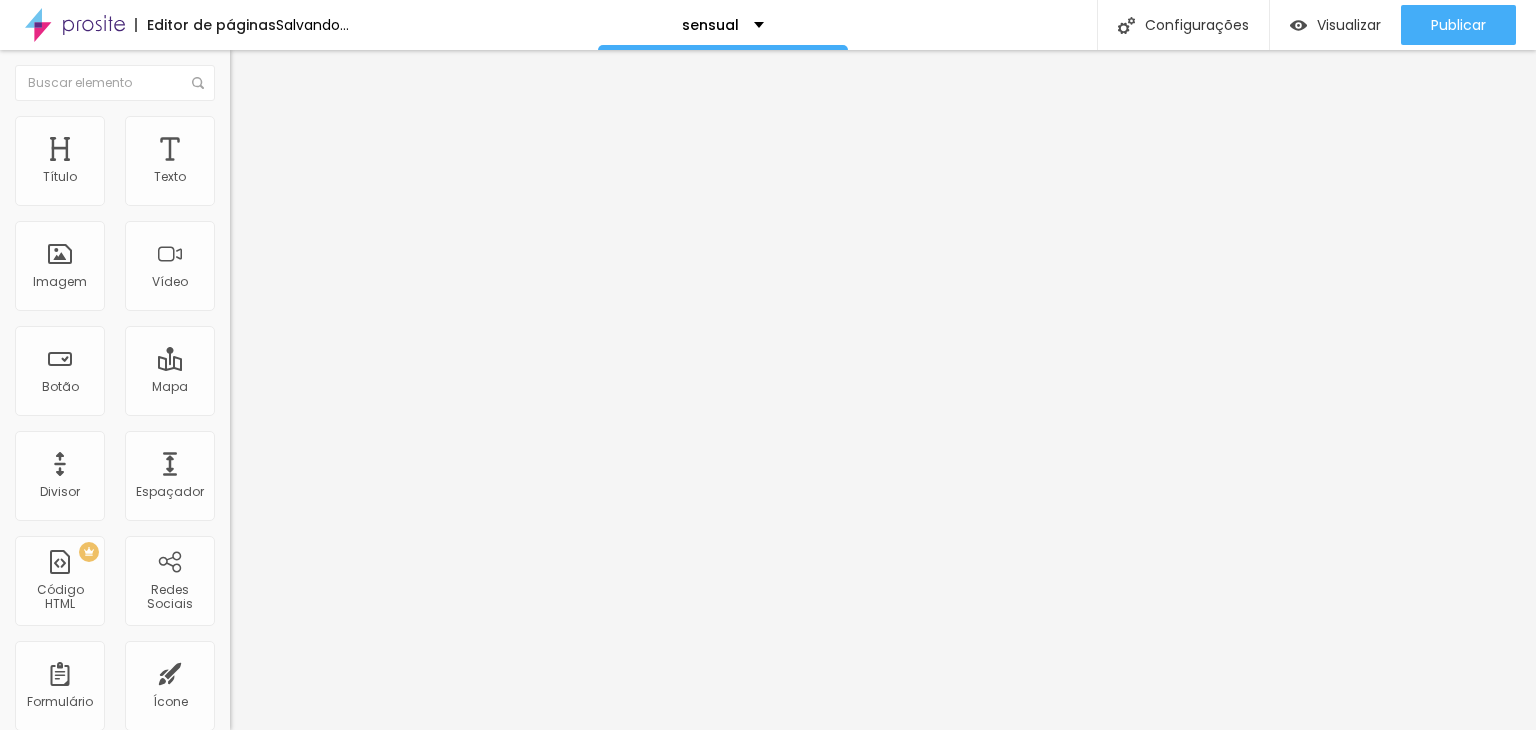 drag, startPoint x: 122, startPoint y: 215, endPoint x: 162, endPoint y: 206, distance: 41 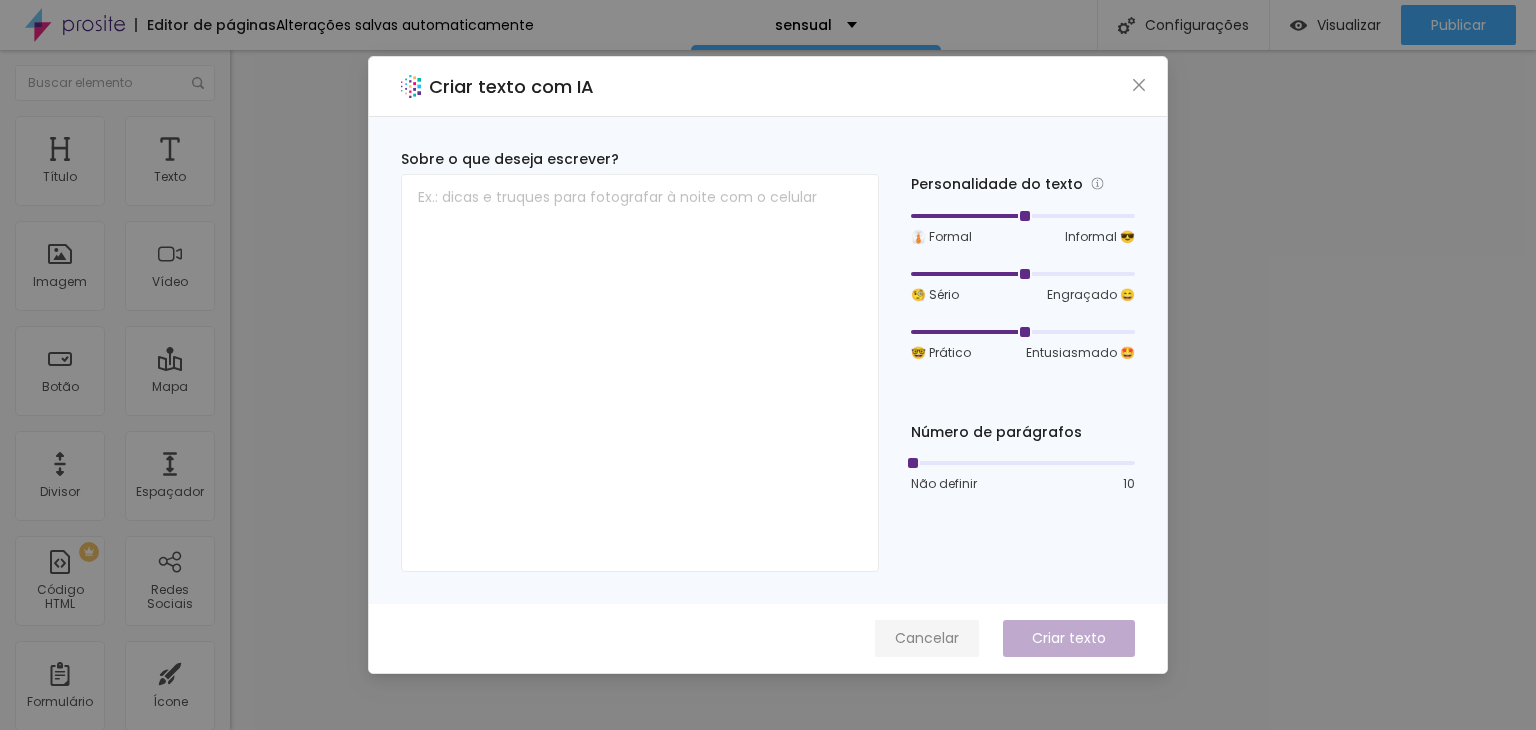 click on "Cancelar" at bounding box center (927, 638) 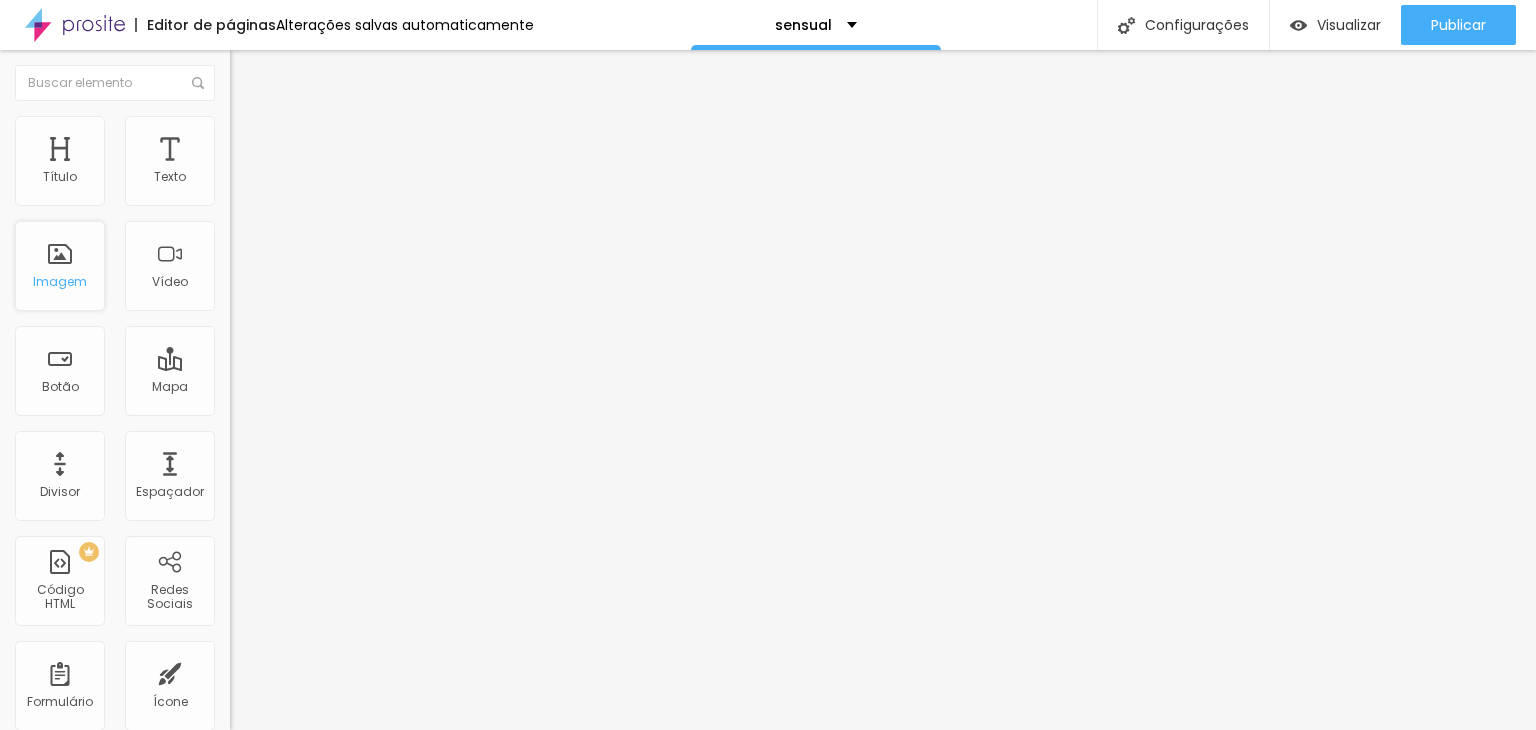 click on "Imagem" at bounding box center [60, 282] 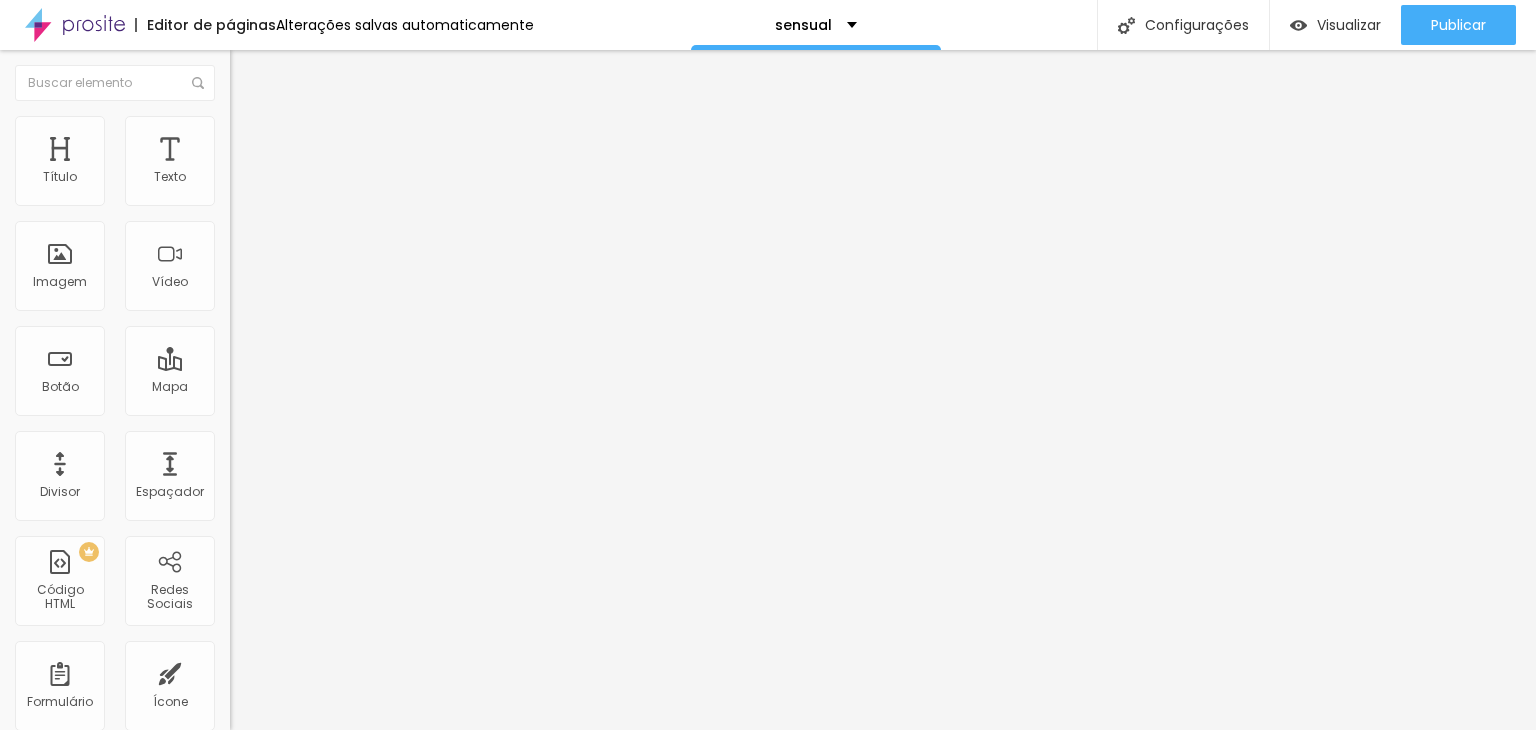 click on "Adicionar imagem" at bounding box center [294, 163] 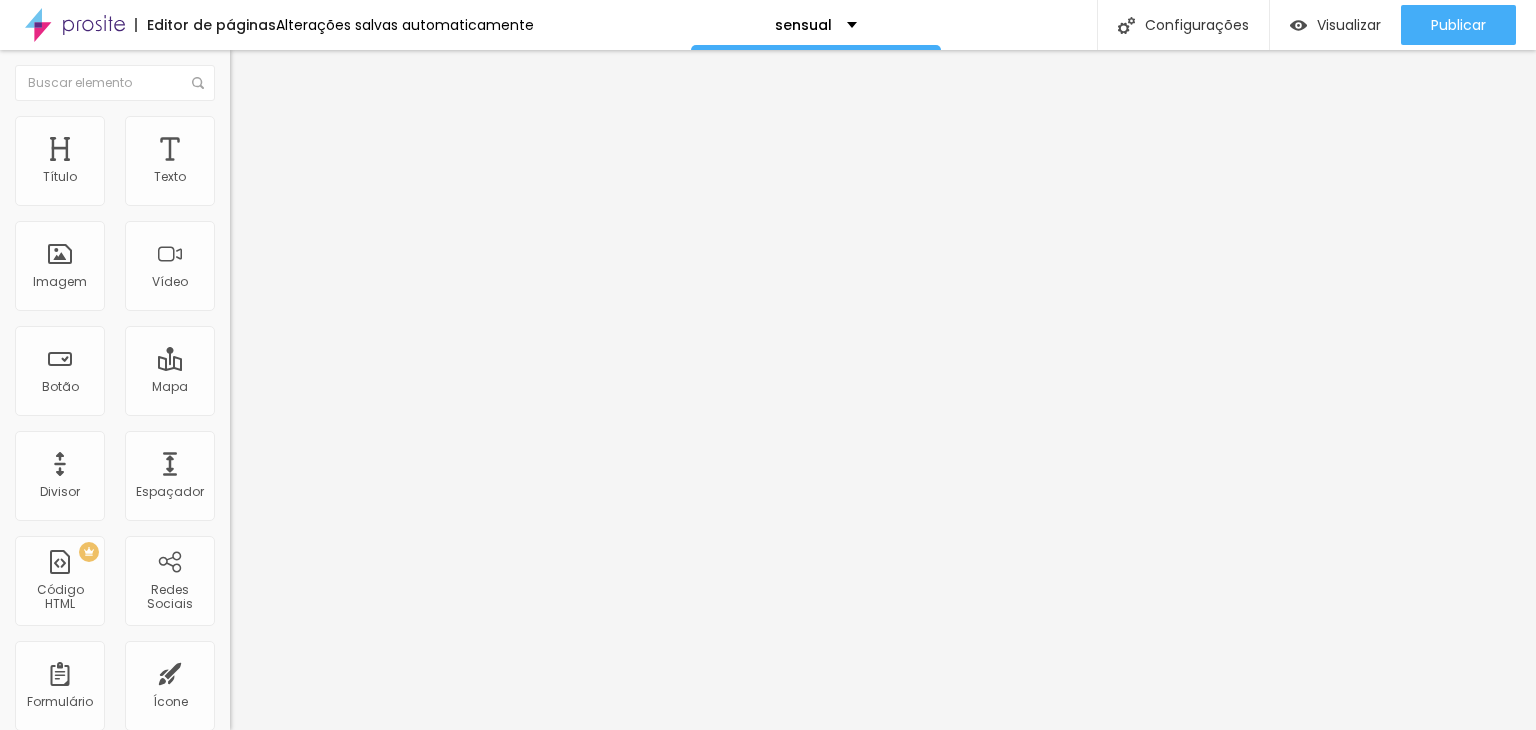 click on "Upload" at bounding box center [66, 791] 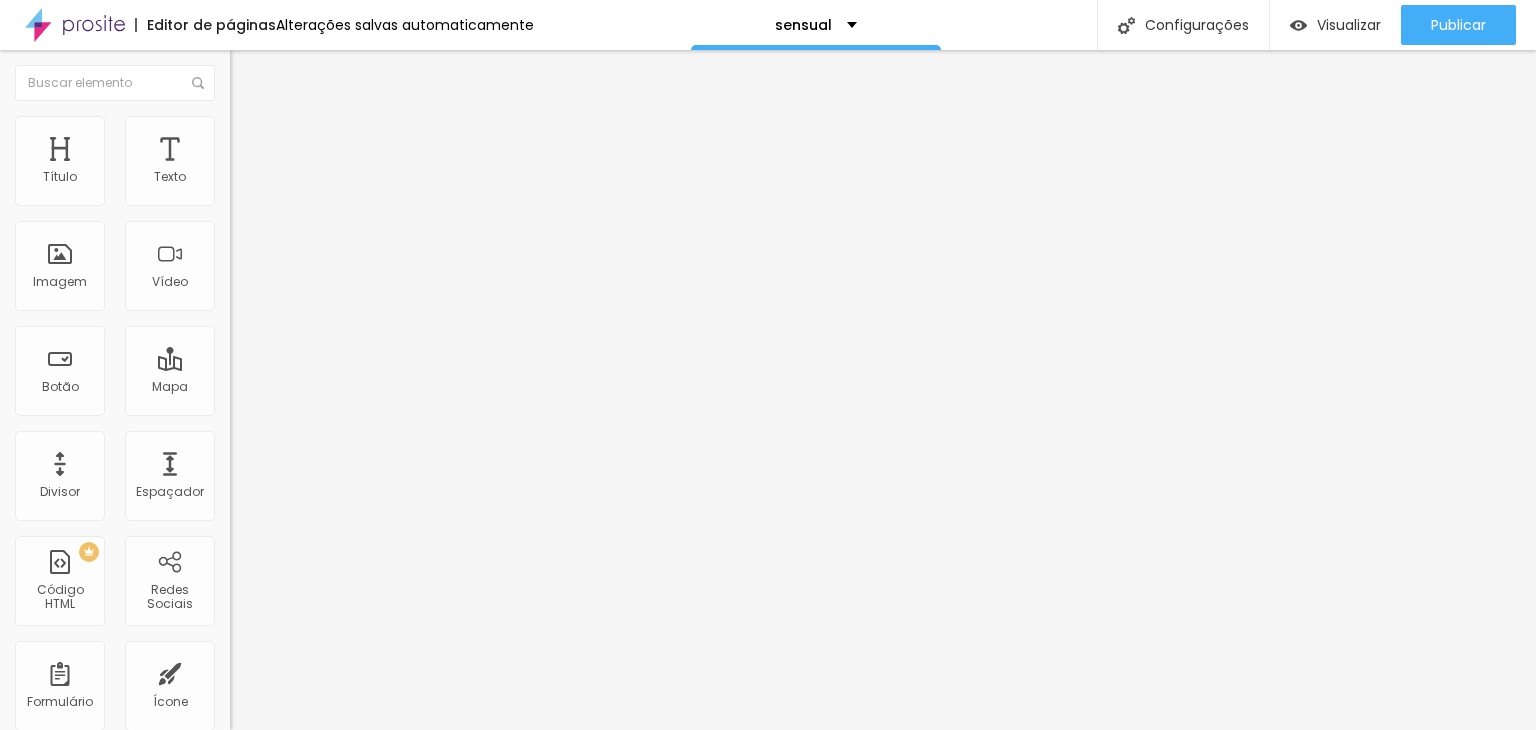 type on "90" 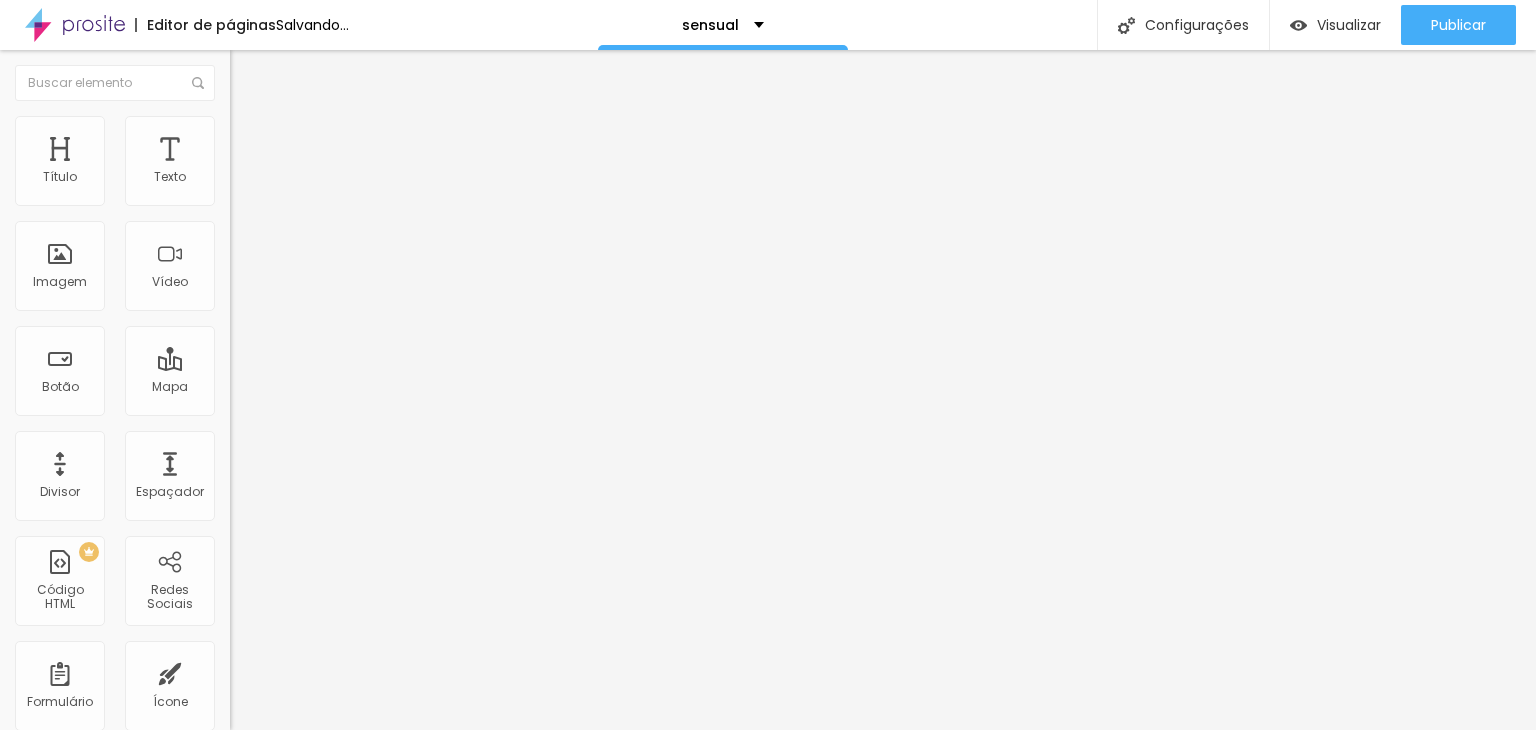 drag, startPoint x: 204, startPoint y: 214, endPoint x: 107, endPoint y: 221, distance: 97.25225 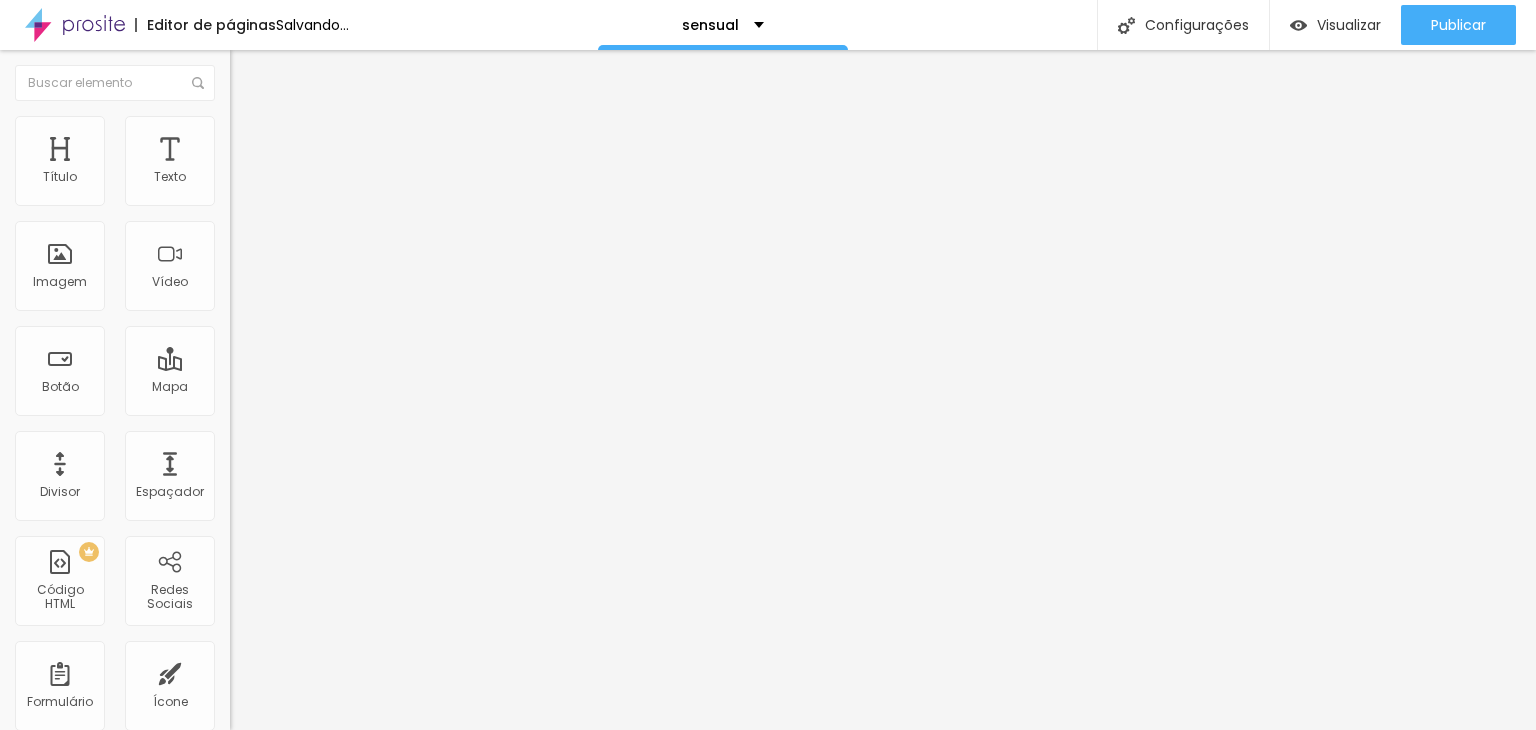 type on "50" 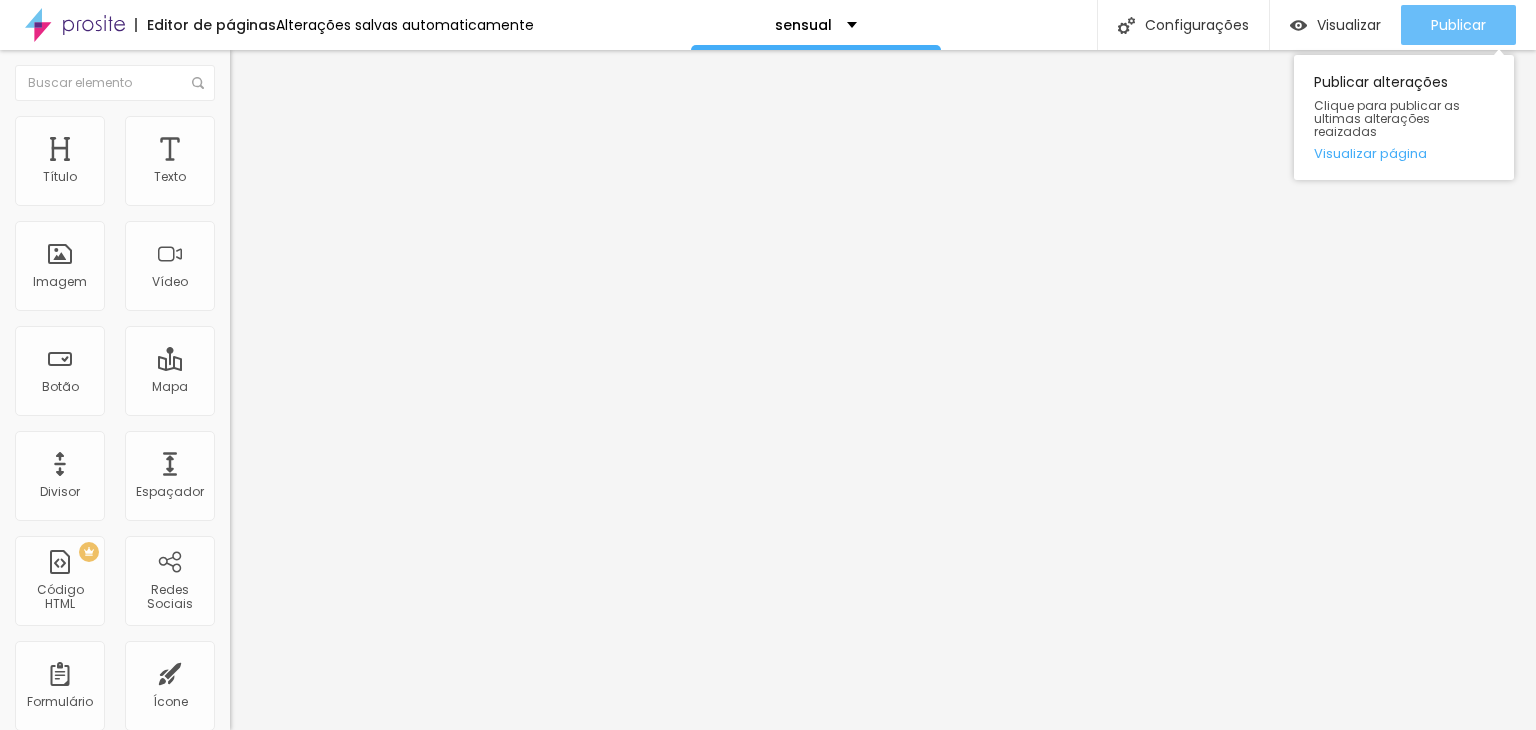 click on "Publicar" at bounding box center [1458, 25] 